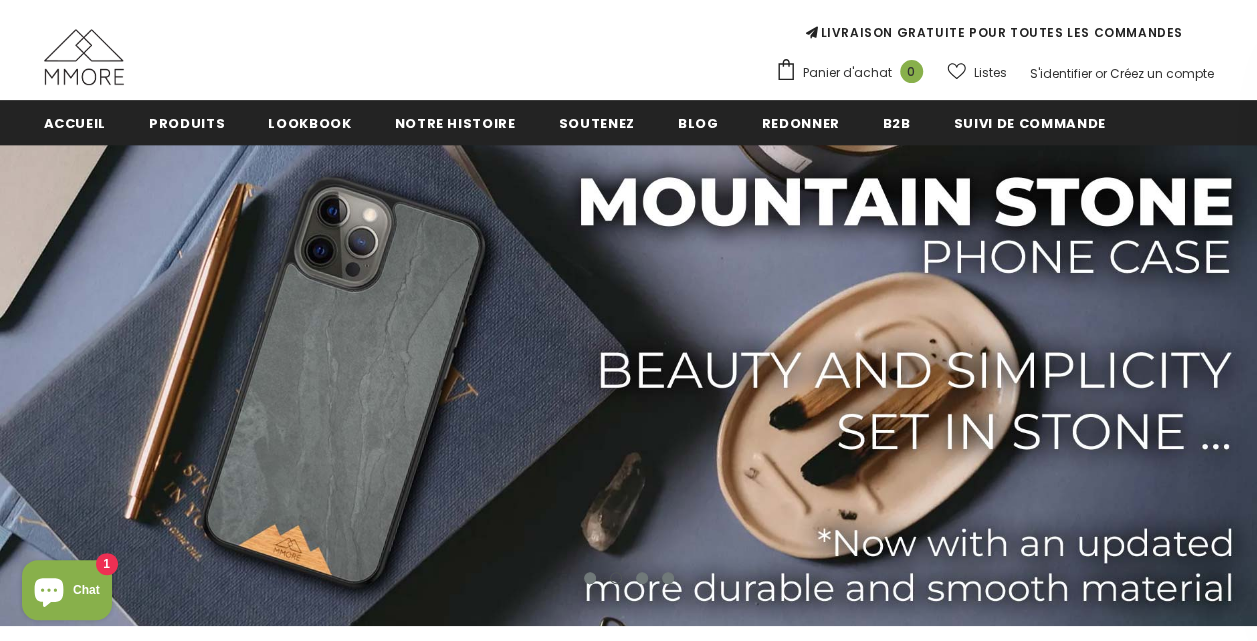 scroll, scrollTop: 408, scrollLeft: 0, axis: vertical 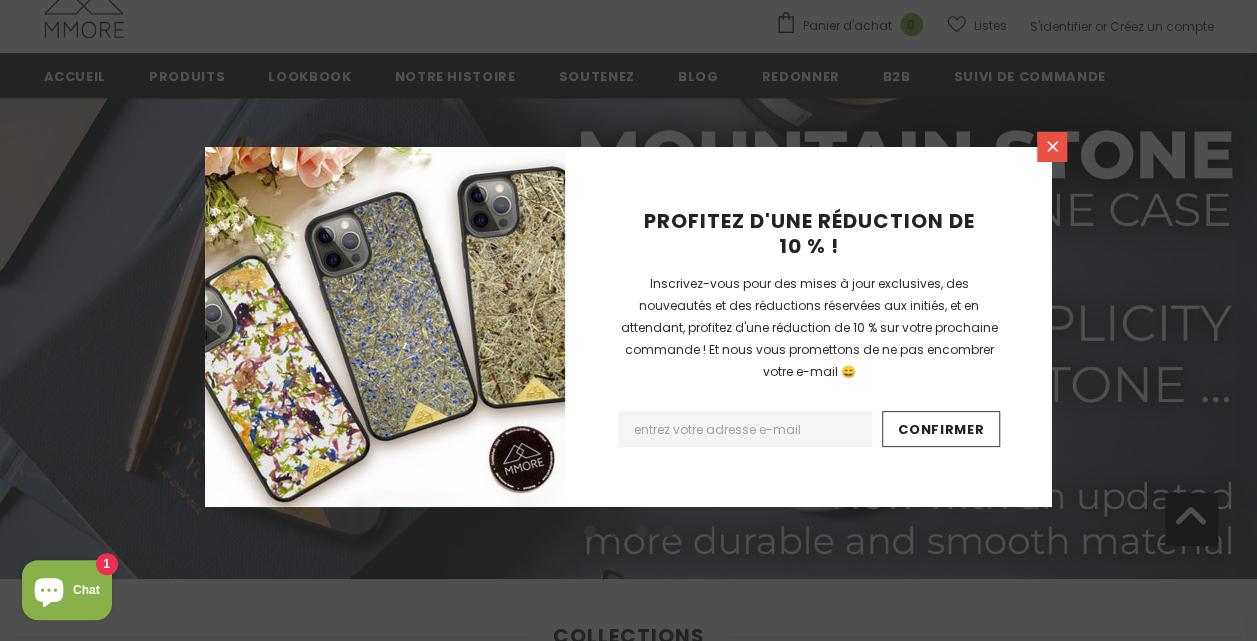click at bounding box center (1052, 147) 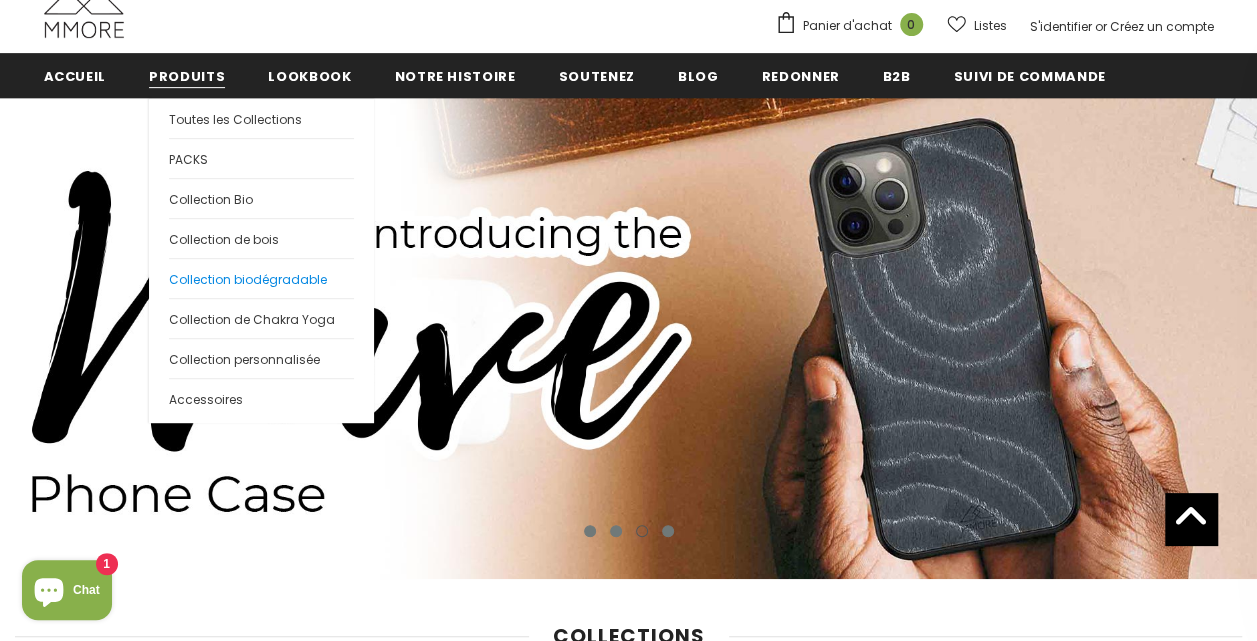 click on "Collection biodégradable" at bounding box center [248, 279] 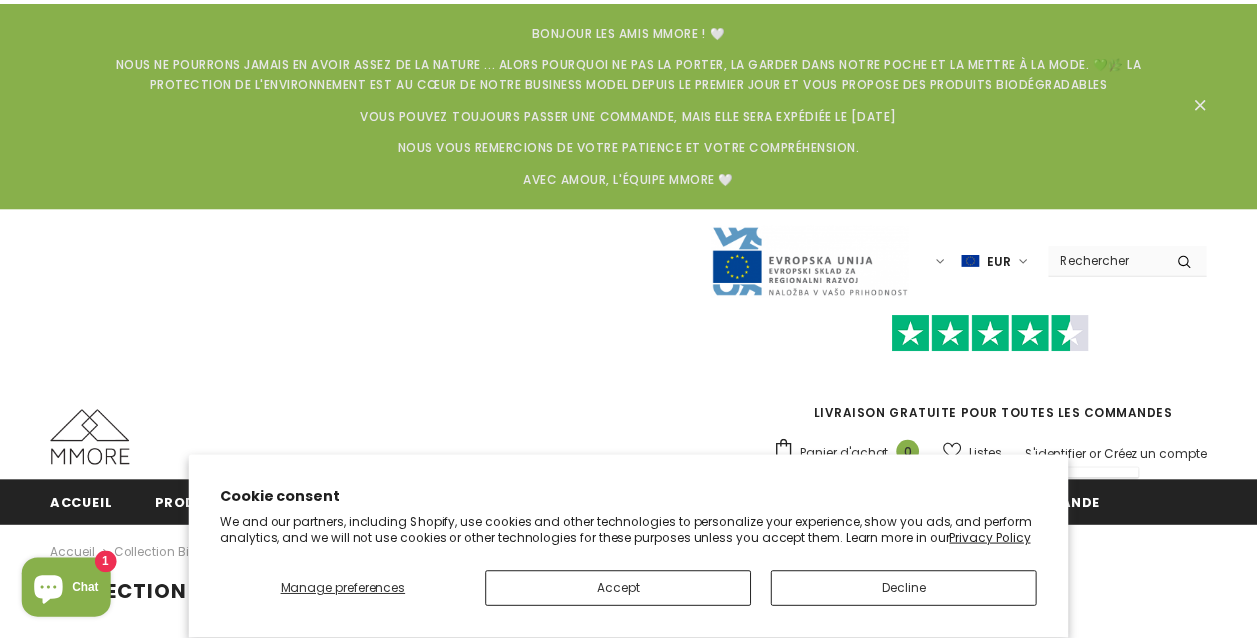 scroll, scrollTop: 0, scrollLeft: 0, axis: both 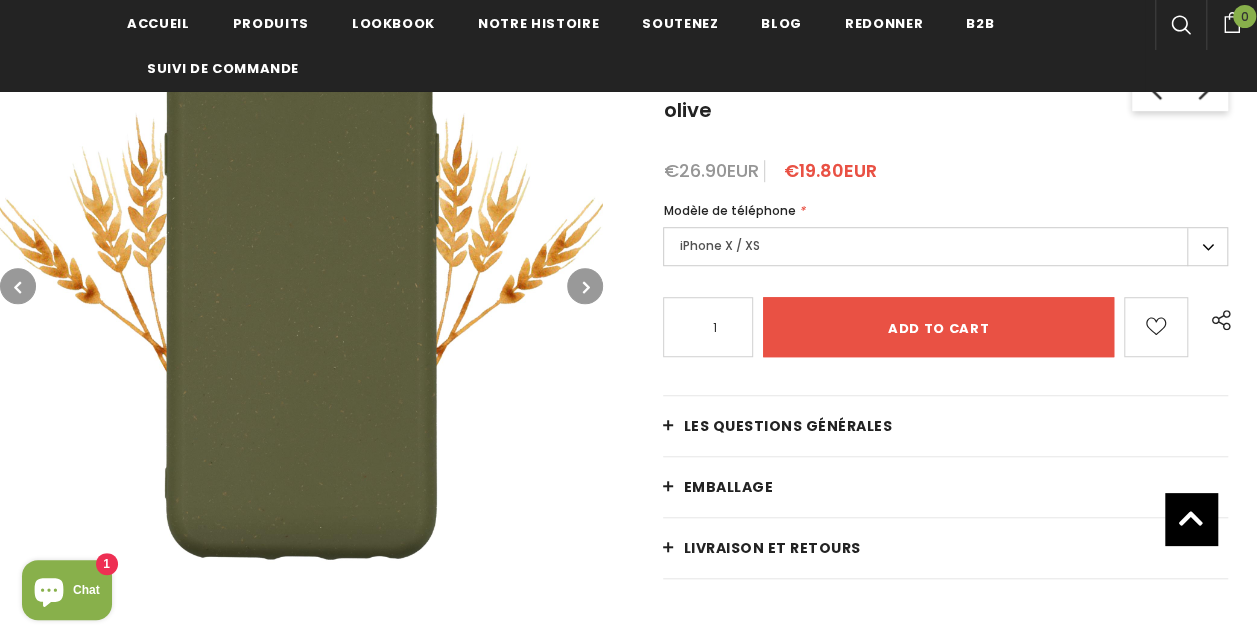 click on "iPhone X / XS" at bounding box center [945, 246] 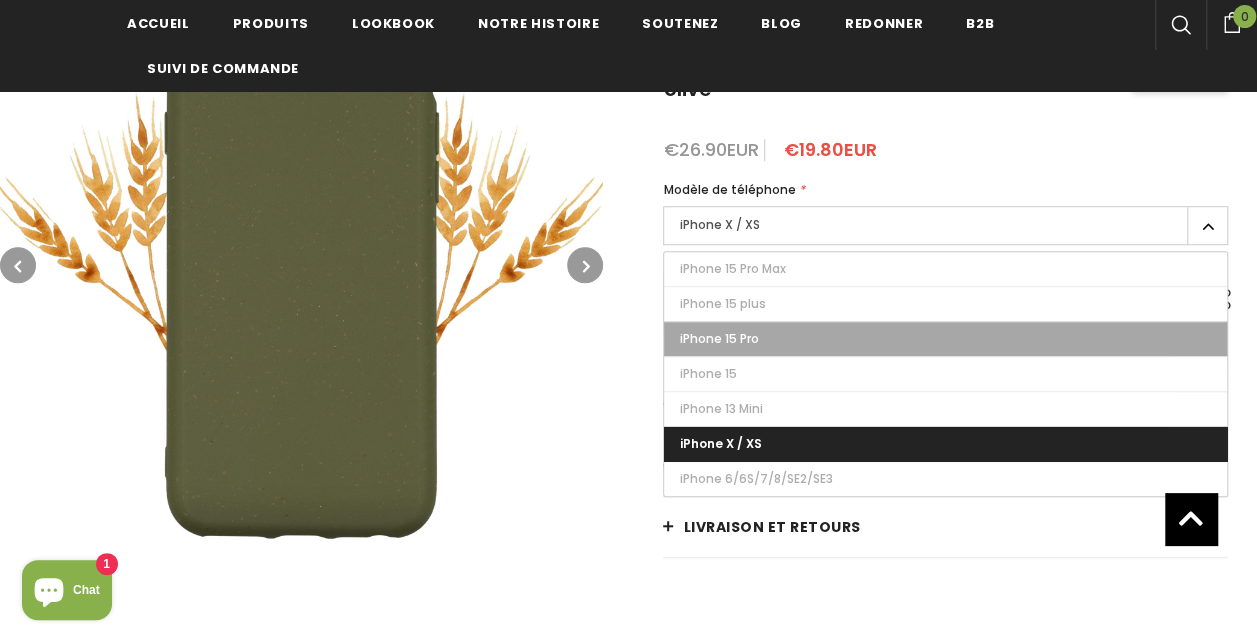 scroll, scrollTop: 552, scrollLeft: 0, axis: vertical 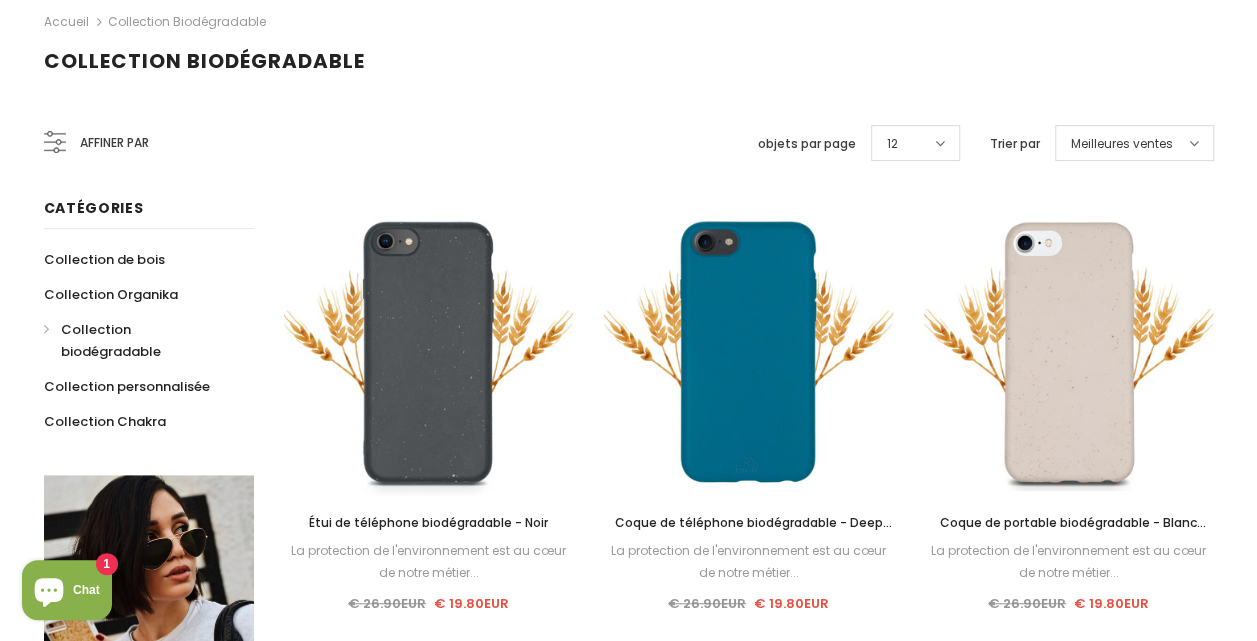 click on "Affiner par" at bounding box center [114, 143] 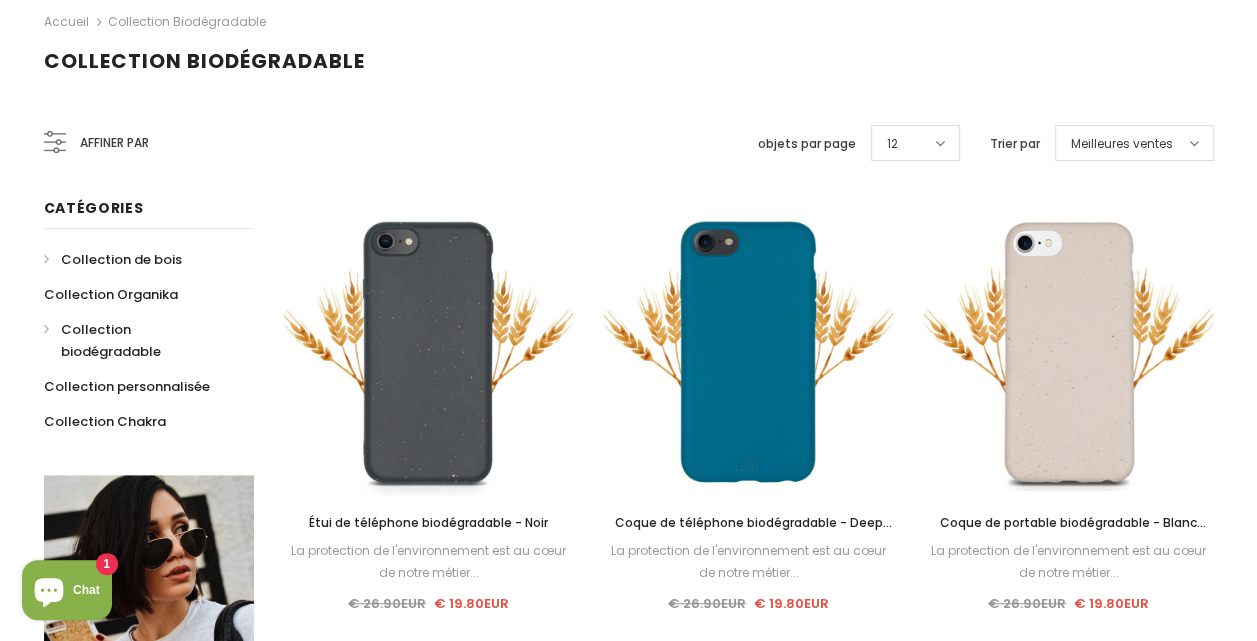 click on "Collection de bois" at bounding box center [113, 259] 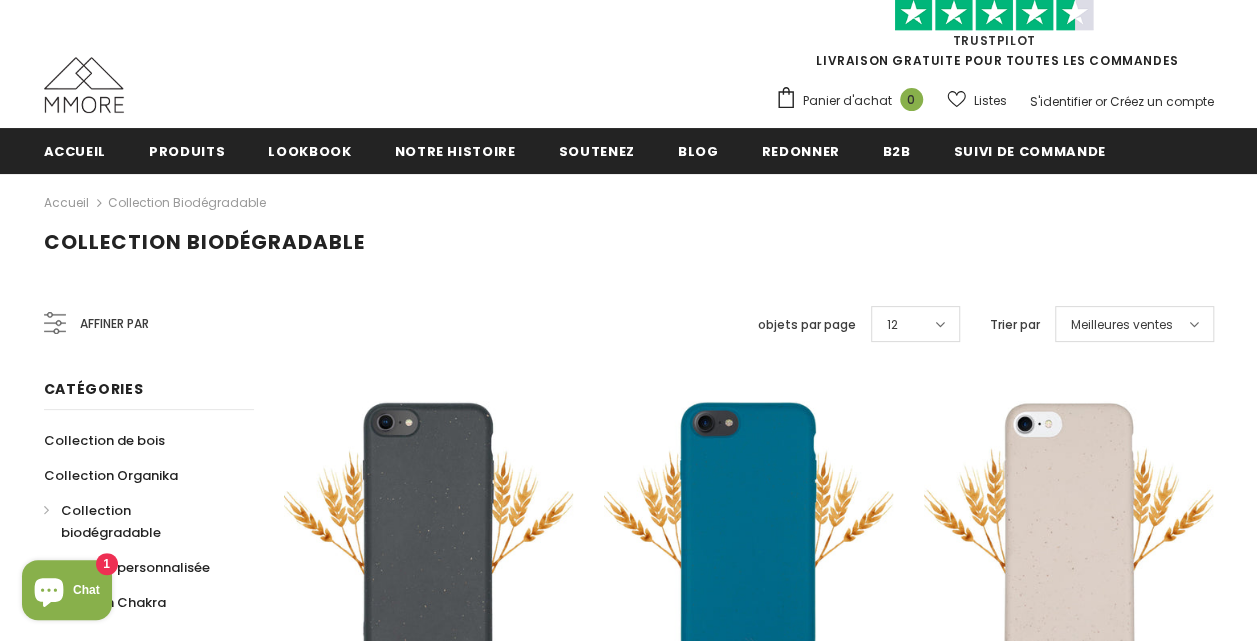 scroll, scrollTop: 0, scrollLeft: 0, axis: both 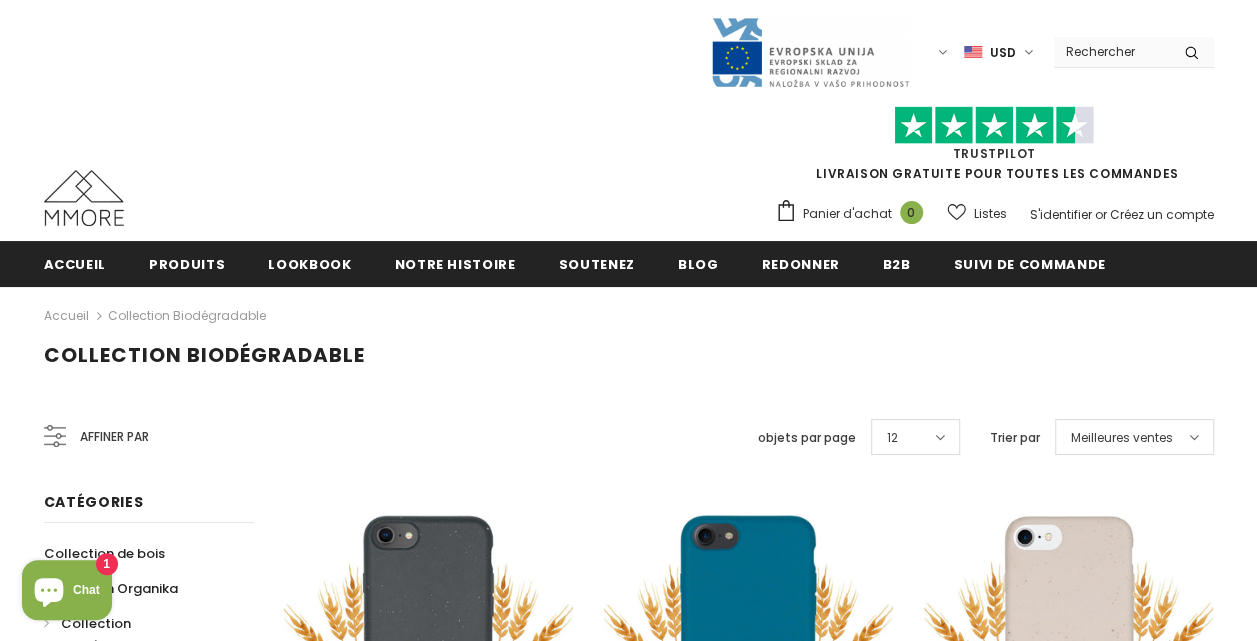 click at bounding box center [1111, 51] 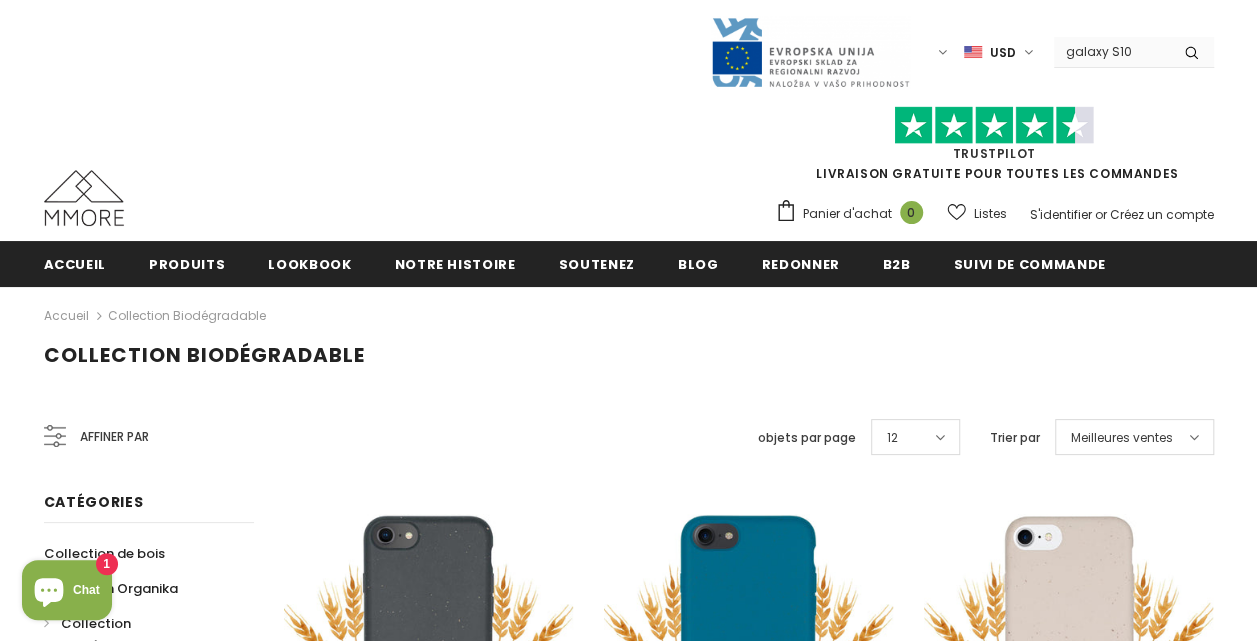 type on "galaxy S10" 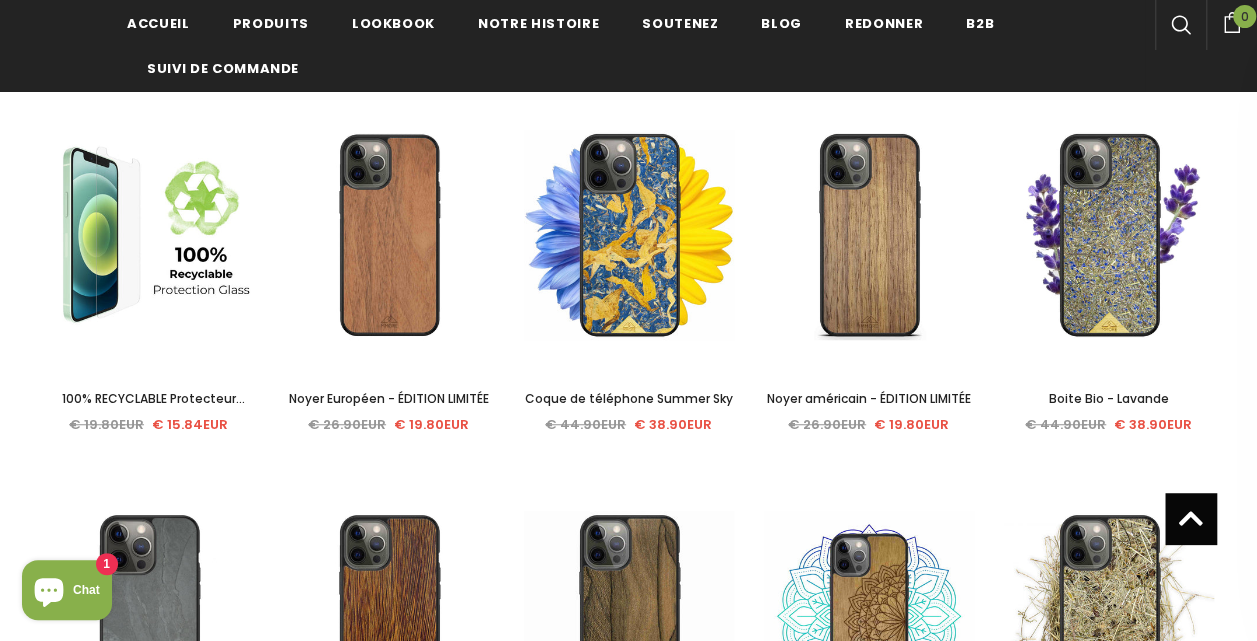 scroll, scrollTop: 536, scrollLeft: 0, axis: vertical 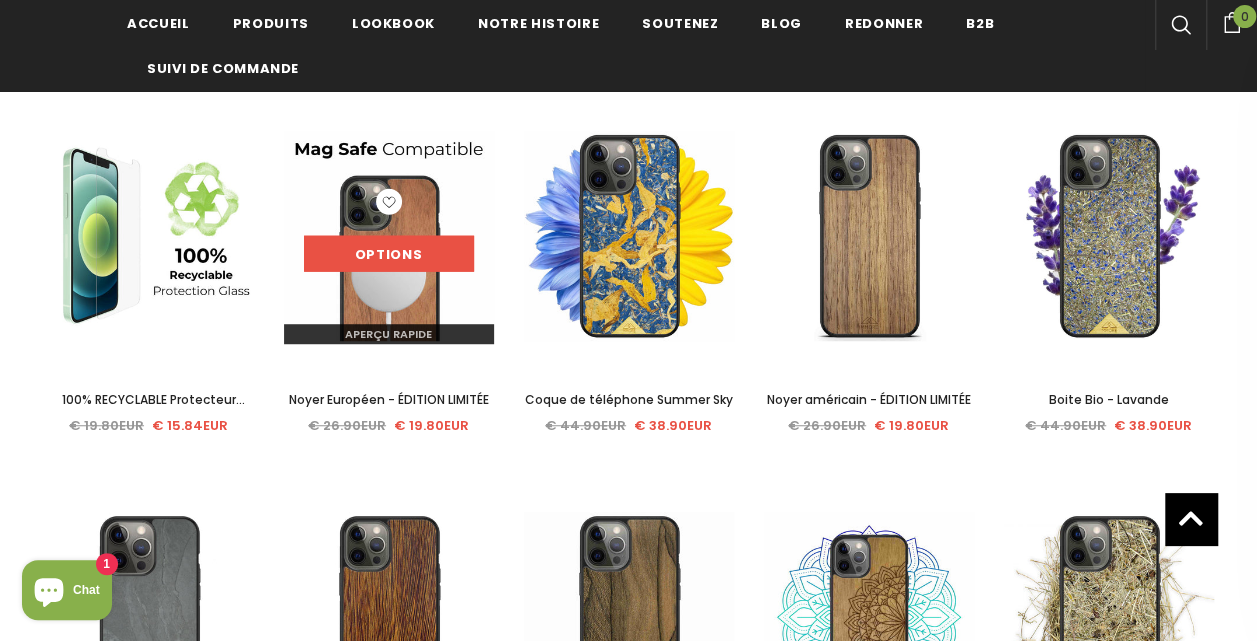 click on "Options" at bounding box center [389, 254] 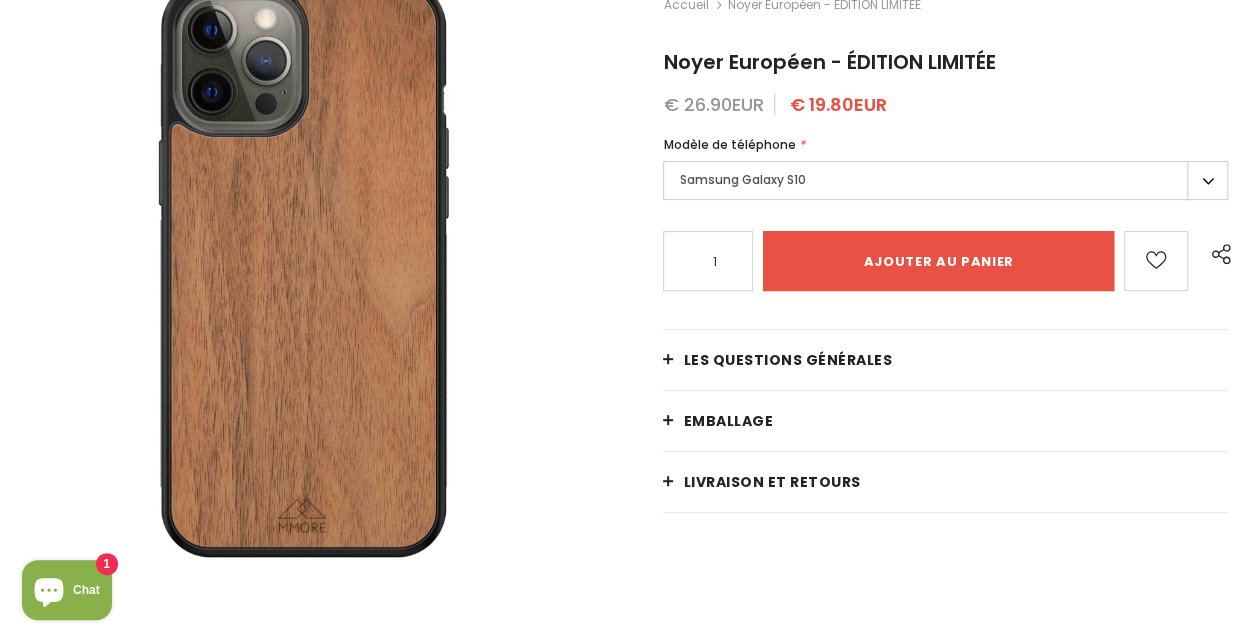 scroll, scrollTop: 326, scrollLeft: 0, axis: vertical 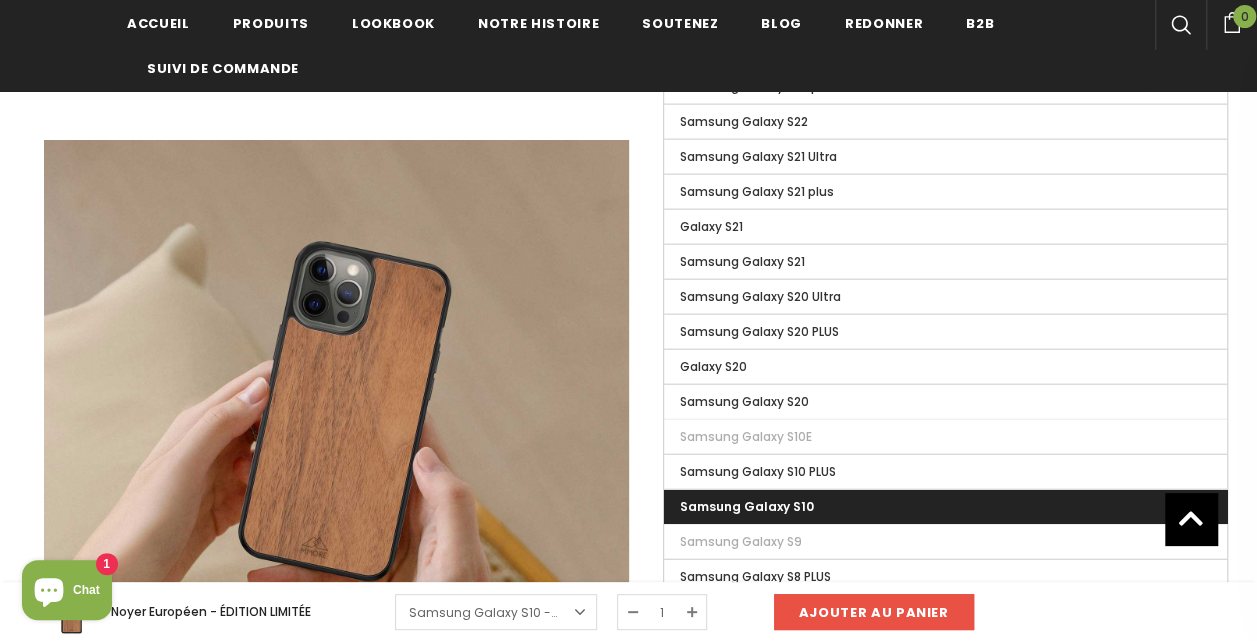click on "Samsung Galaxy S10" at bounding box center [945, 507] 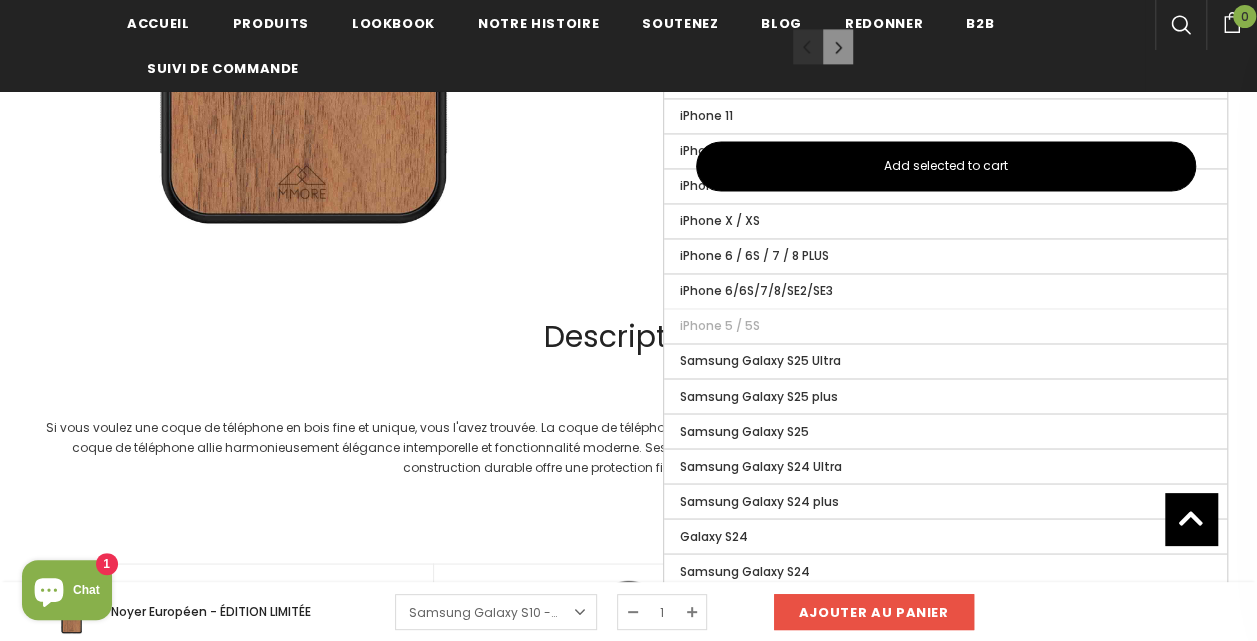 scroll, scrollTop: 1772, scrollLeft: 0, axis: vertical 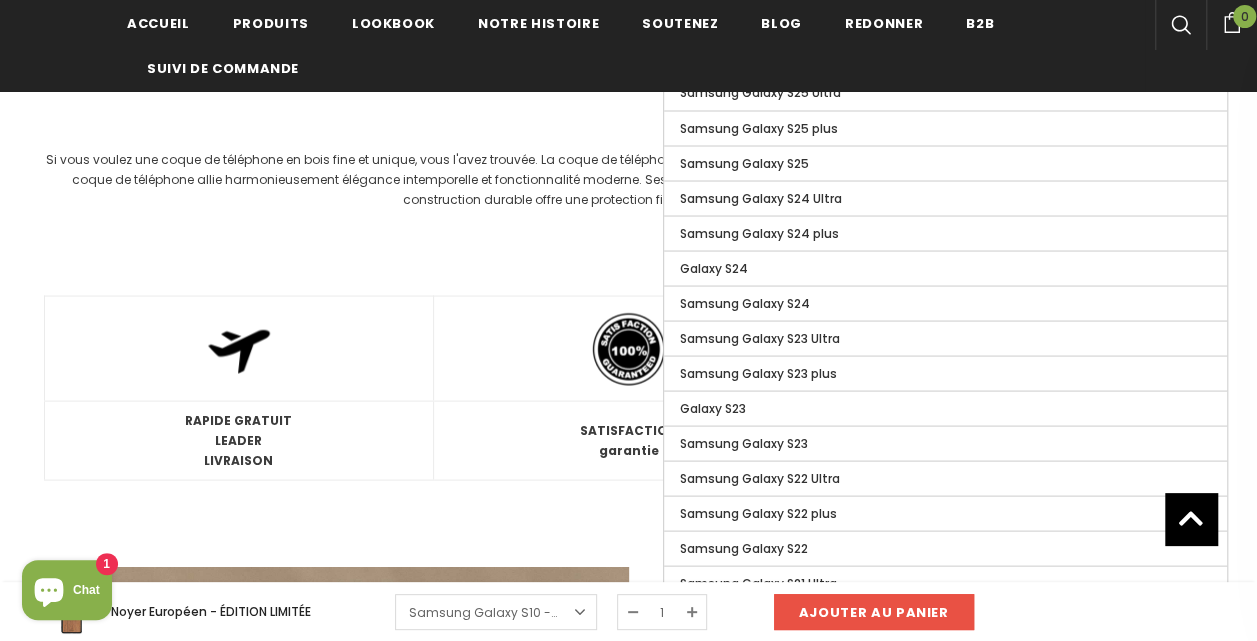 click on "Si vous voulez une coque de téléphone en bois fine et unique, vous l'avez trouvée. La coque de téléphone en noyer européen est c Fabriquée à partir des essences de bois les plus exquises, cette coque de téléphone allie harmonieusement élégance intemporelle et fonctionnalité moderne. Ses teintes riches et naturelles et sa finition lisse respirent la sophistication, tandis que sa construction durable offre une protection fiable contre l'usure quotidienne." at bounding box center [629, 179] 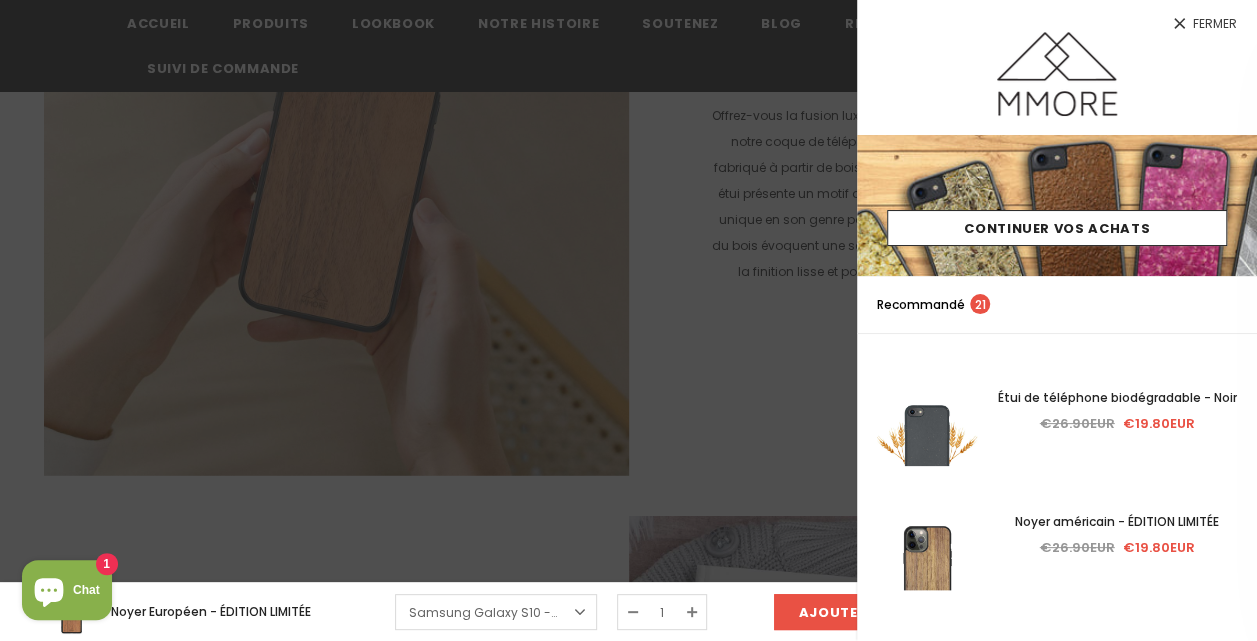 scroll, scrollTop: 2445, scrollLeft: 0, axis: vertical 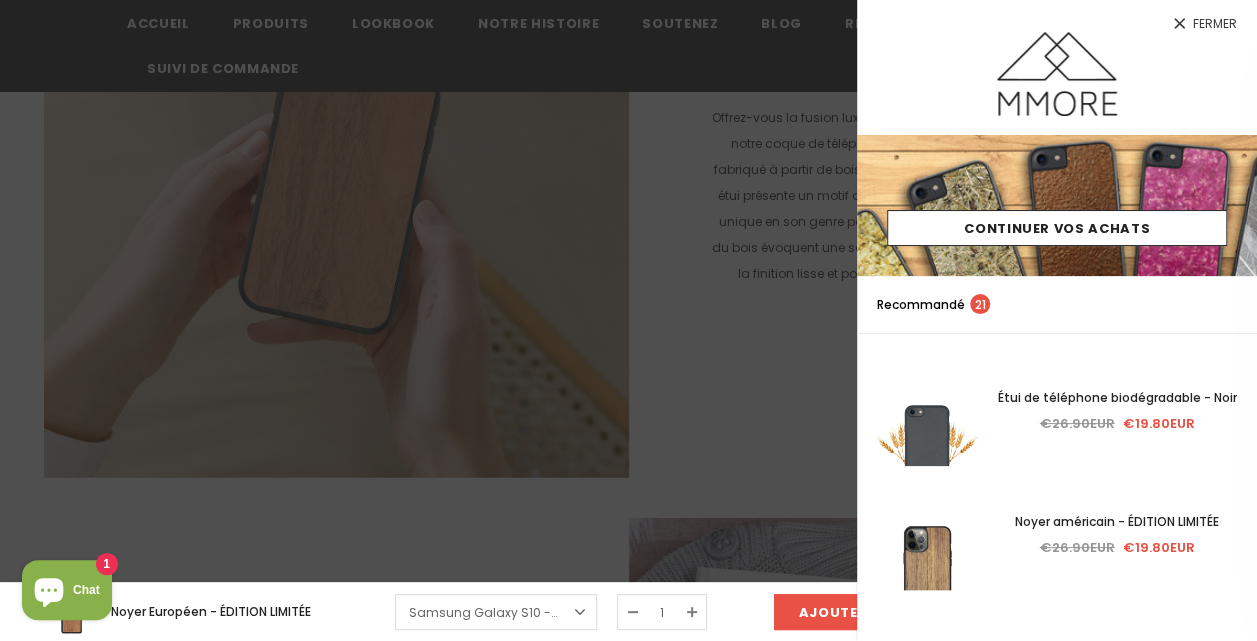 click on "Fermer" at bounding box center [1215, 24] 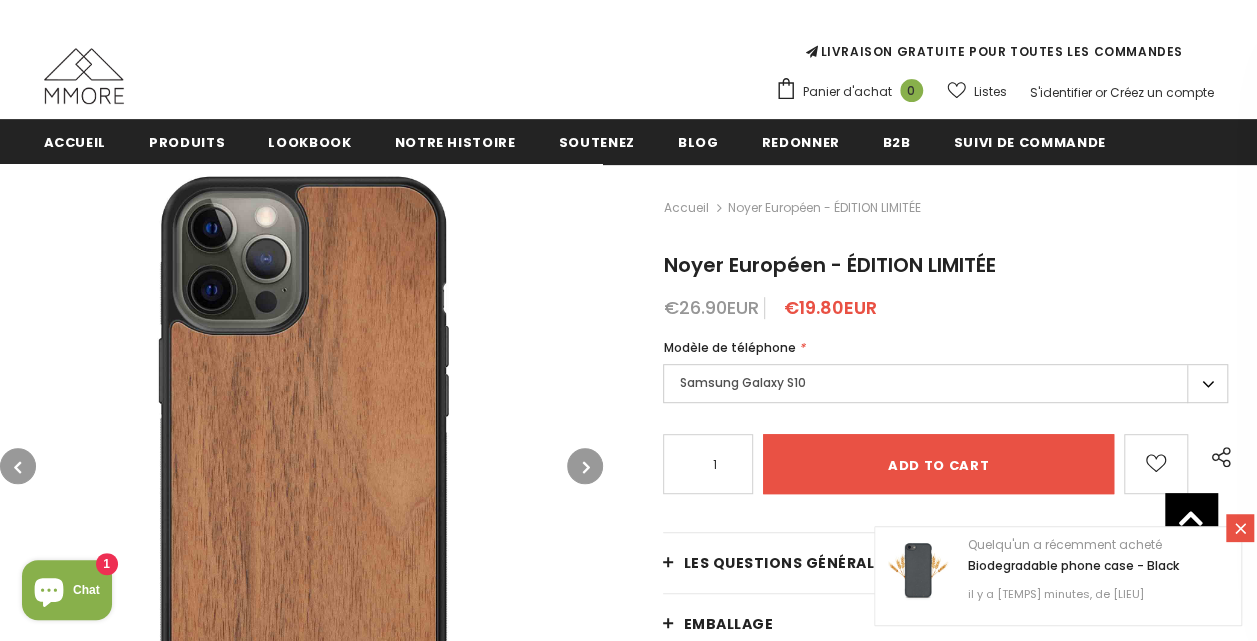 scroll, scrollTop: 341, scrollLeft: 0, axis: vertical 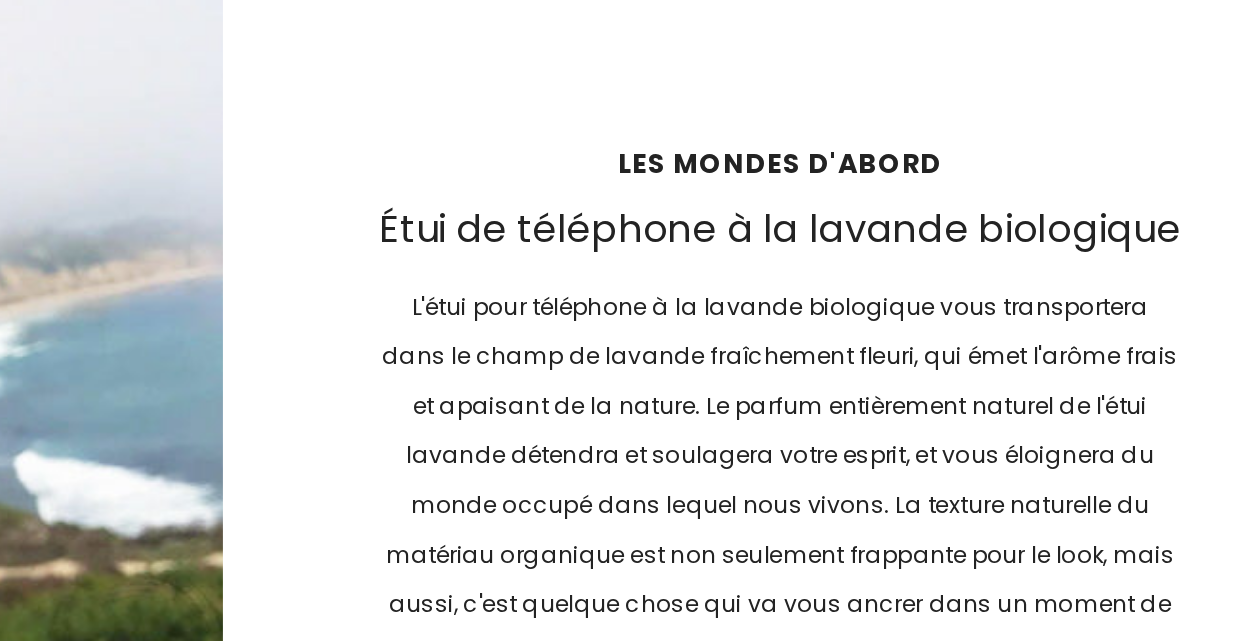 click on "L'étui pour téléphone à la lavande biologique vous transportera dans le champ de lavande fraîchement fleuri, qui émet l'arôme frais et apaisant de la nature. Le parfum entièrement naturel de l'étui lavande détendra et soulagera votre esprit, et vous éloignera du monde occupé dans lequel nous vivons. La texture naturelle du matériau organique est non seulement frappante pour le look, mais aussi, c'est quelque chose qui va vous ancrer dans un moment de chaos. Les petits bourgeons de lavande ajoutent une étincelle de couleur au matériau et amènent le champ de lavande directement dans la paume de vos mains." at bounding box center (920, 394) 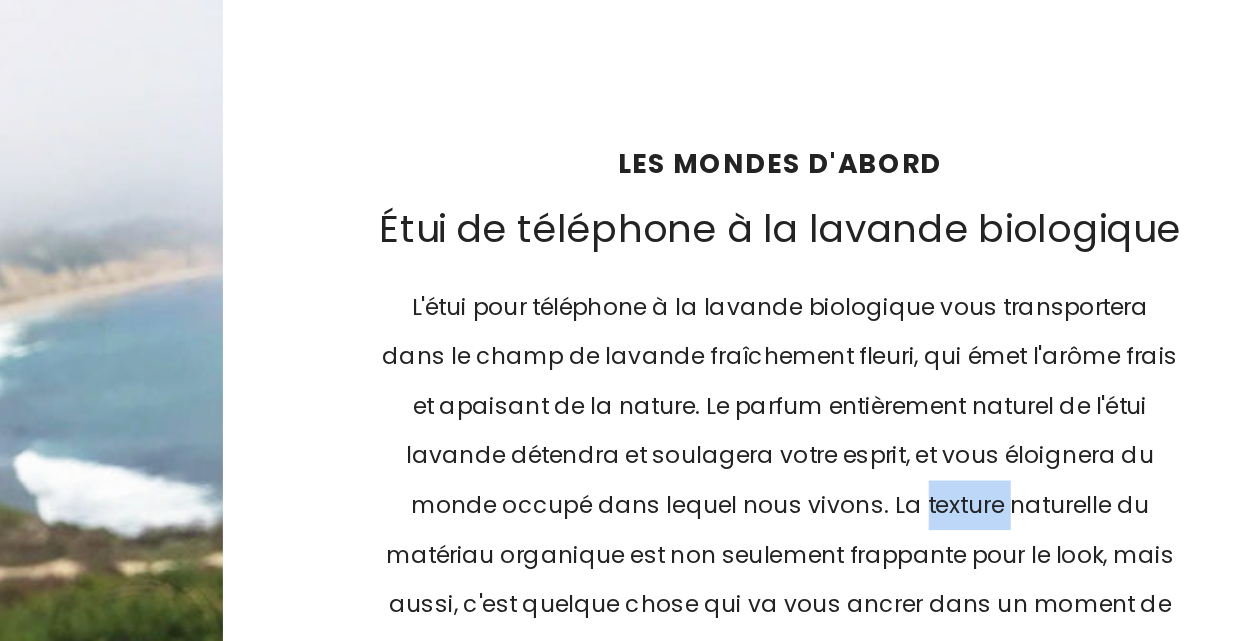 click on "L'étui pour téléphone à la lavande biologique vous transportera dans le champ de lavande fraîchement fleuri, qui émet l'arôme frais et apaisant de la nature. Le parfum entièrement naturel de l'étui lavande détendra et soulagera votre esprit, et vous éloignera du monde occupé dans lequel nous vivons. La texture naturelle du matériau organique est non seulement frappante pour le look, mais aussi, c'est quelque chose qui va vous ancrer dans un moment de chaos. Les petits bourgeons de lavande ajoutent une étincelle de couleur au matériau et amènent le champ de lavande directement dans la paume de vos mains." at bounding box center [920, 394] 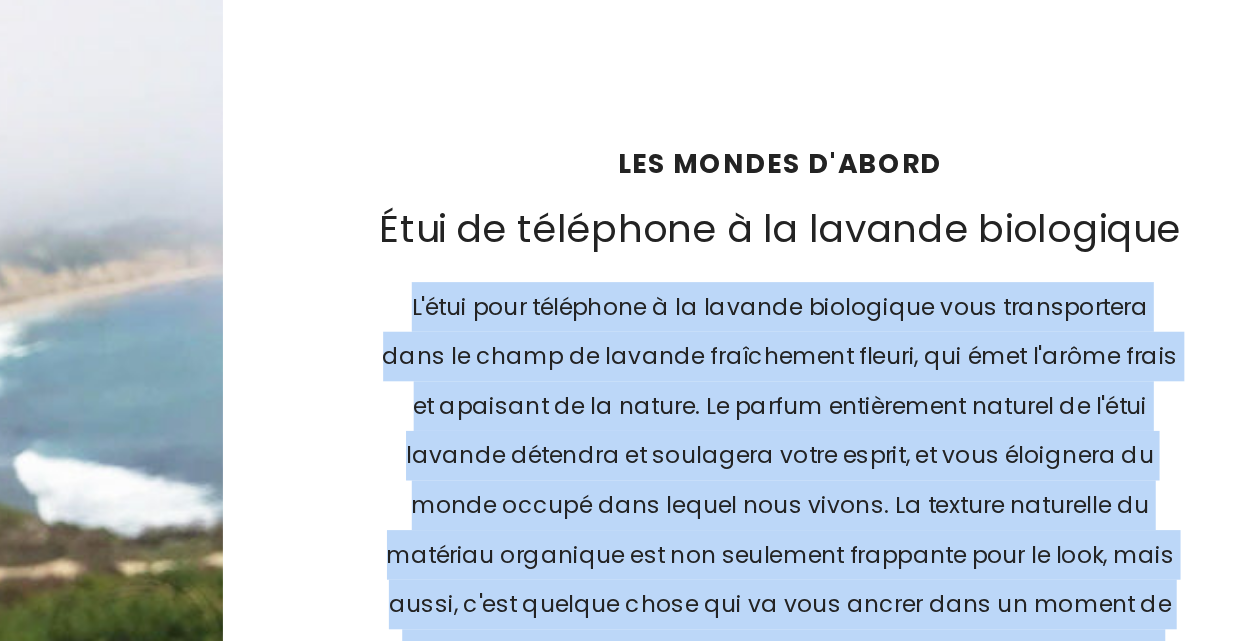 click on "L'étui pour téléphone à la lavande biologique vous transportera dans le champ de lavande fraîchement fleuri, qui émet l'arôme frais et apaisant de la nature. Le parfum entièrement naturel de l'étui lavande détendra et soulagera votre esprit, et vous éloignera du monde occupé dans lequel nous vivons. La texture naturelle du matériau organique est non seulement frappante pour le look, mais aussi, c'est quelque chose qui va vous ancrer dans un moment de chaos. Les petits bourgeons de lavande ajoutent une étincelle de couleur au matériau et amènent le champ de lavande directement dans la paume de vos mains." at bounding box center [920, 394] 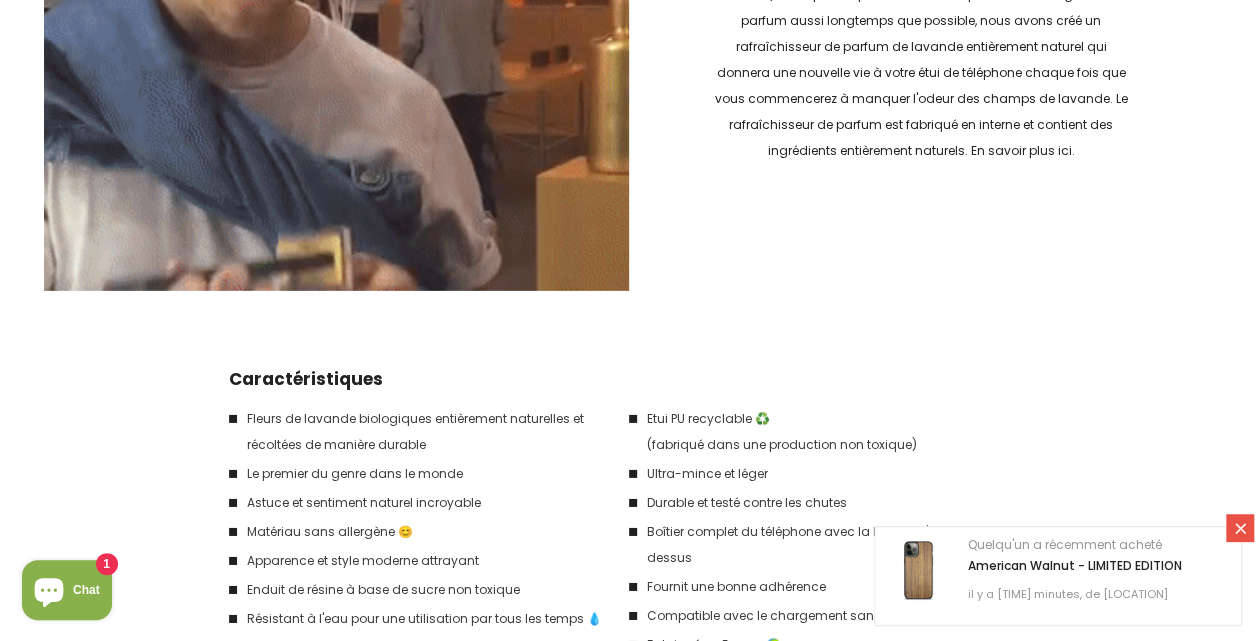scroll, scrollTop: 2997, scrollLeft: 0, axis: vertical 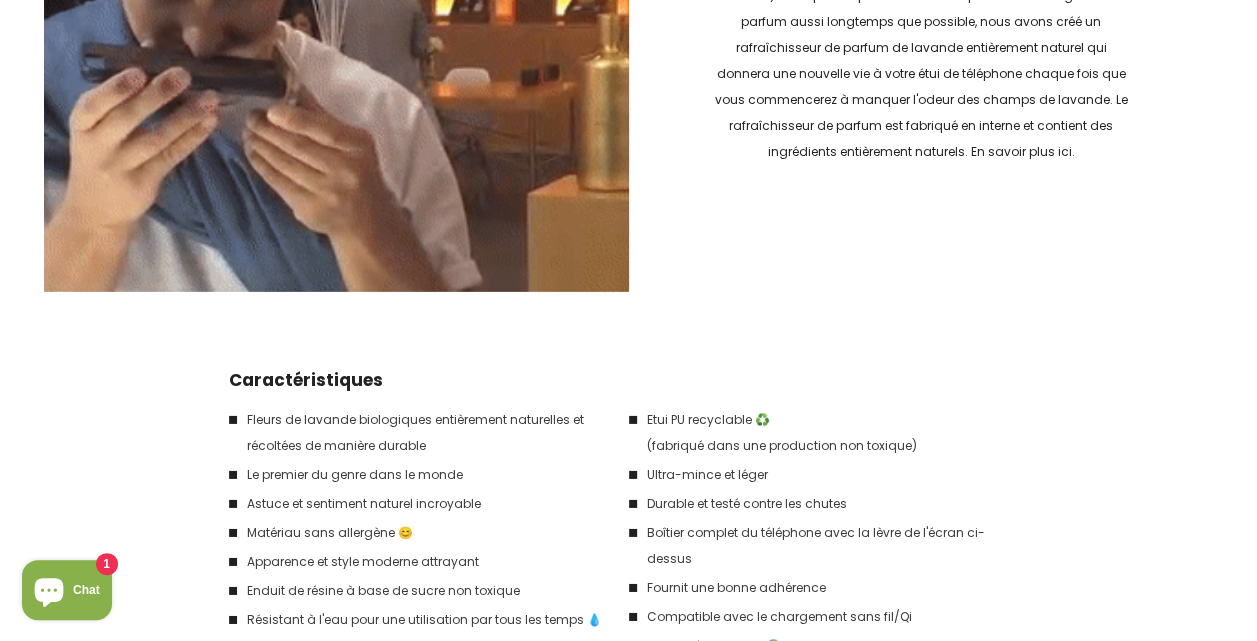 type on "Add to cart" 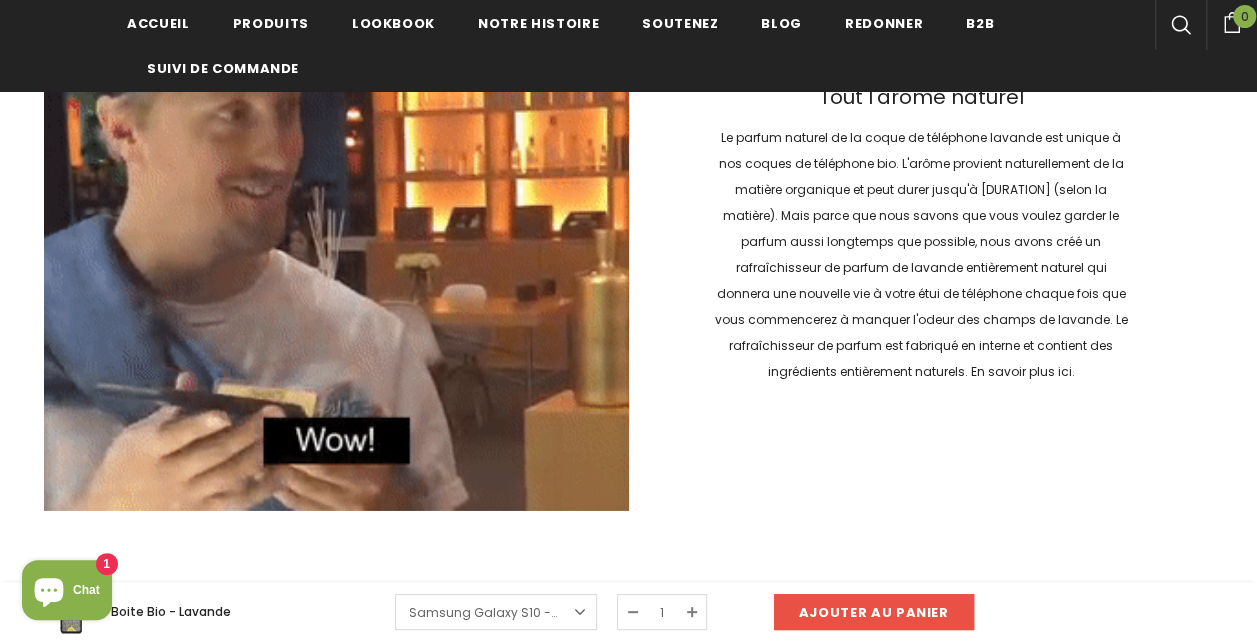 scroll, scrollTop: 3481, scrollLeft: 0, axis: vertical 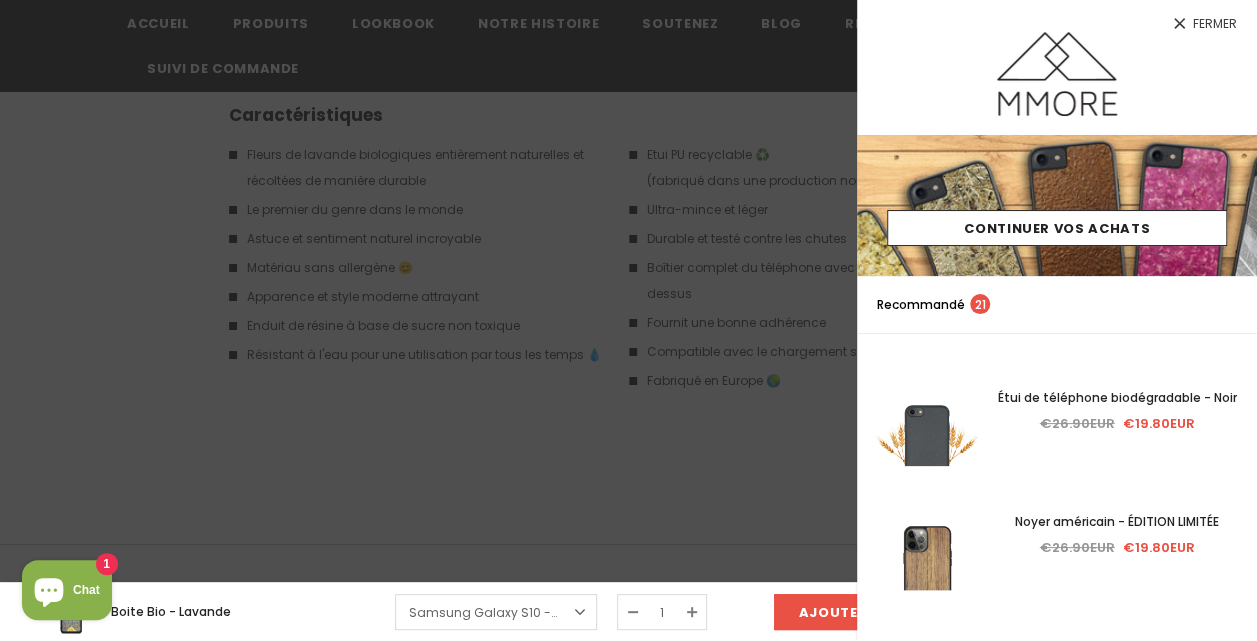 click on "Fermer" at bounding box center (1215, 24) 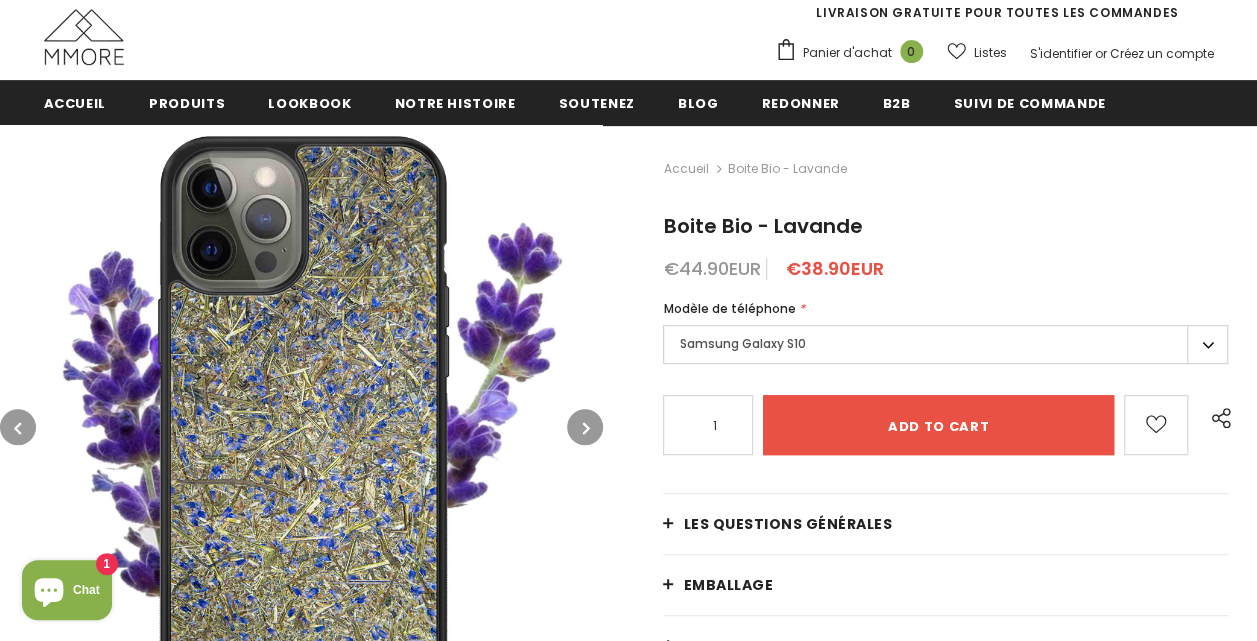 scroll, scrollTop: 380, scrollLeft: 0, axis: vertical 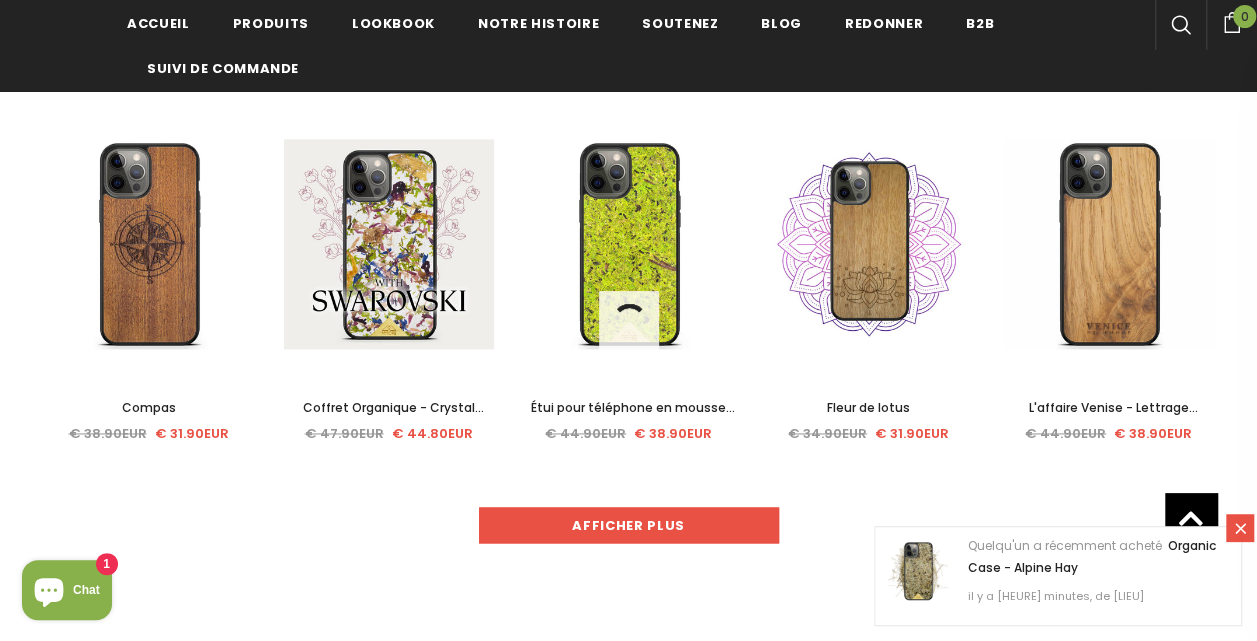 click on "Afficher plus" at bounding box center (629, 525) 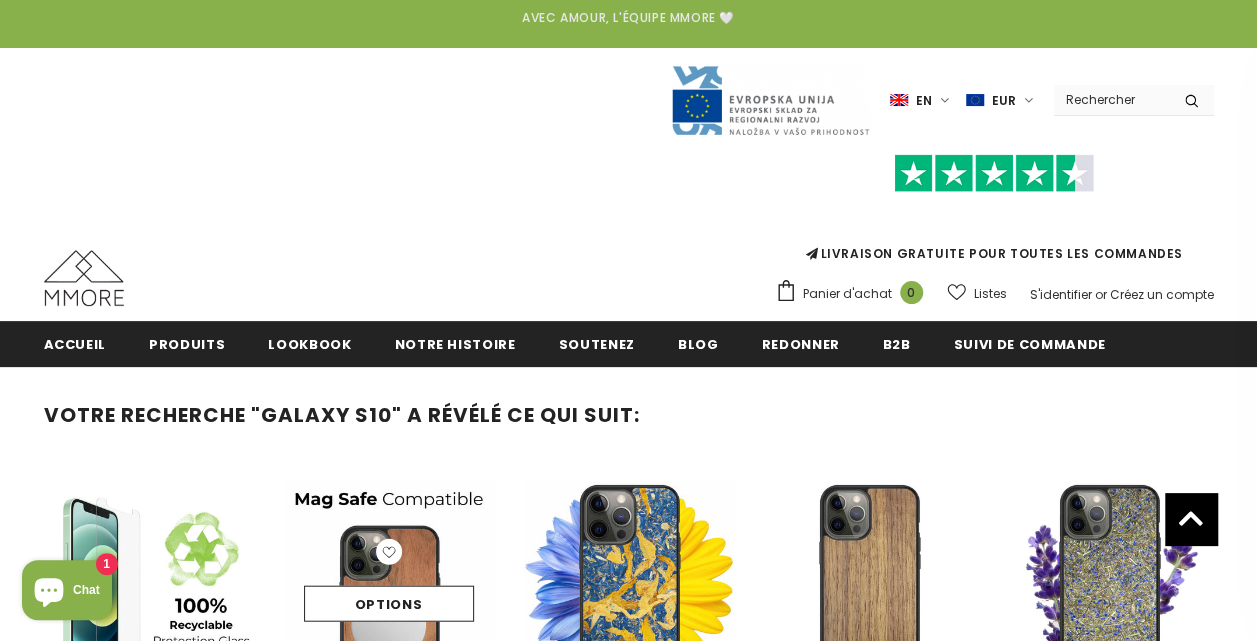 scroll, scrollTop: 136, scrollLeft: 0, axis: vertical 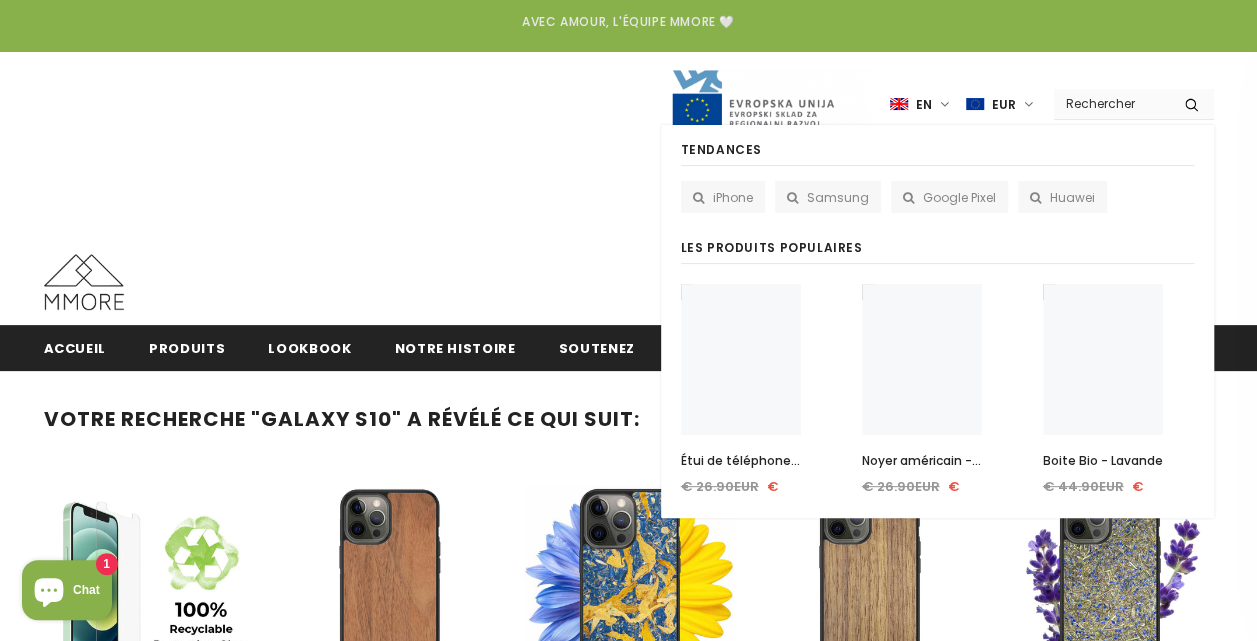 click at bounding box center (1111, 103) 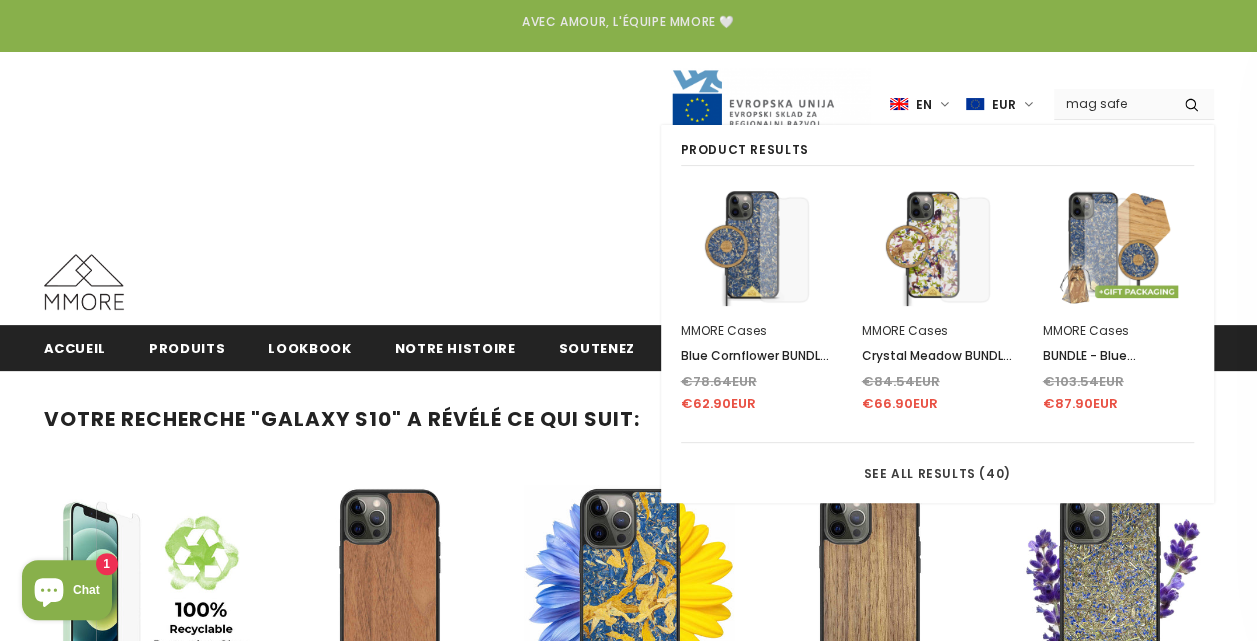 type on "mag safe" 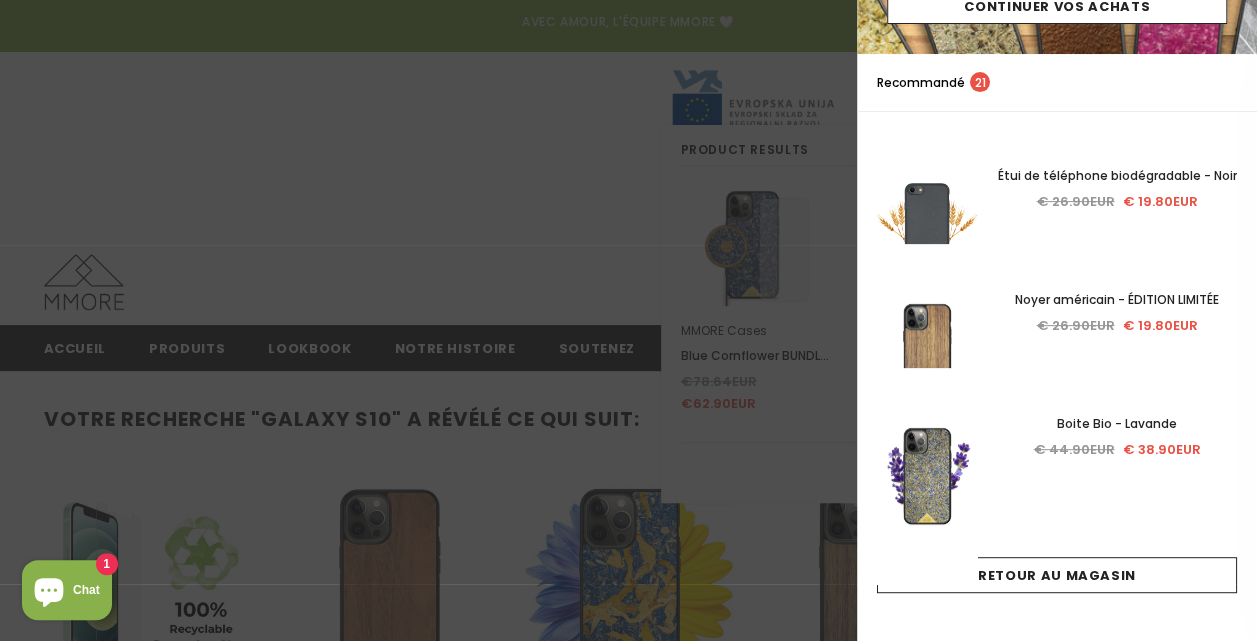 scroll, scrollTop: 0, scrollLeft: 0, axis: both 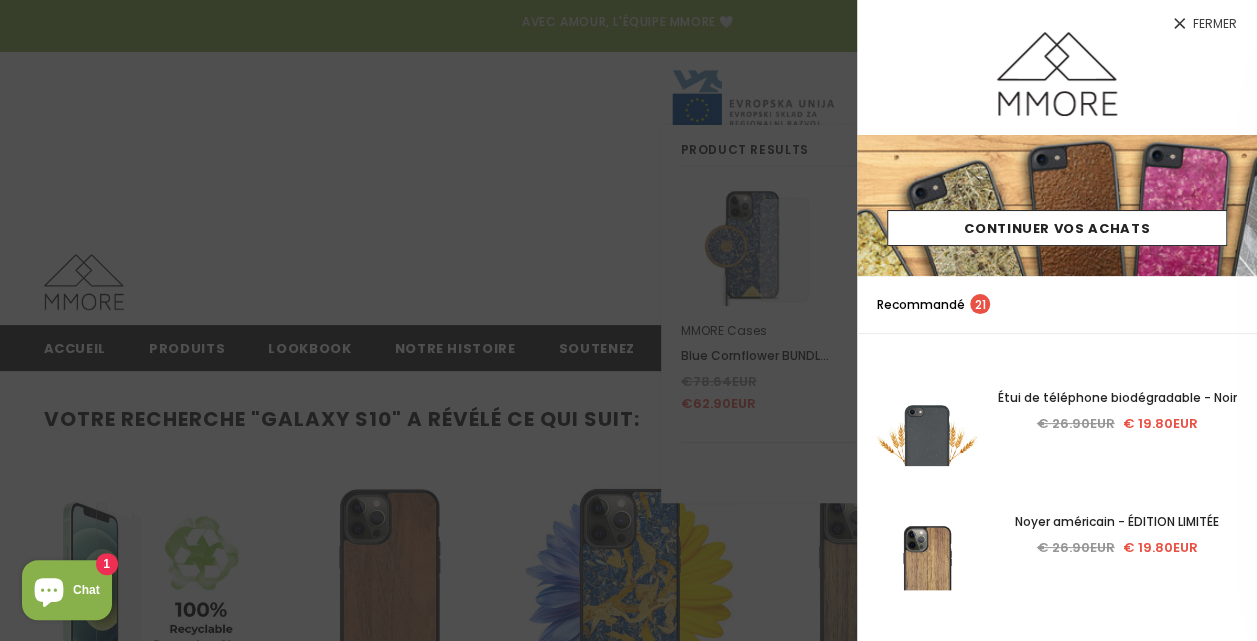 click on "Fermer" at bounding box center (1215, 24) 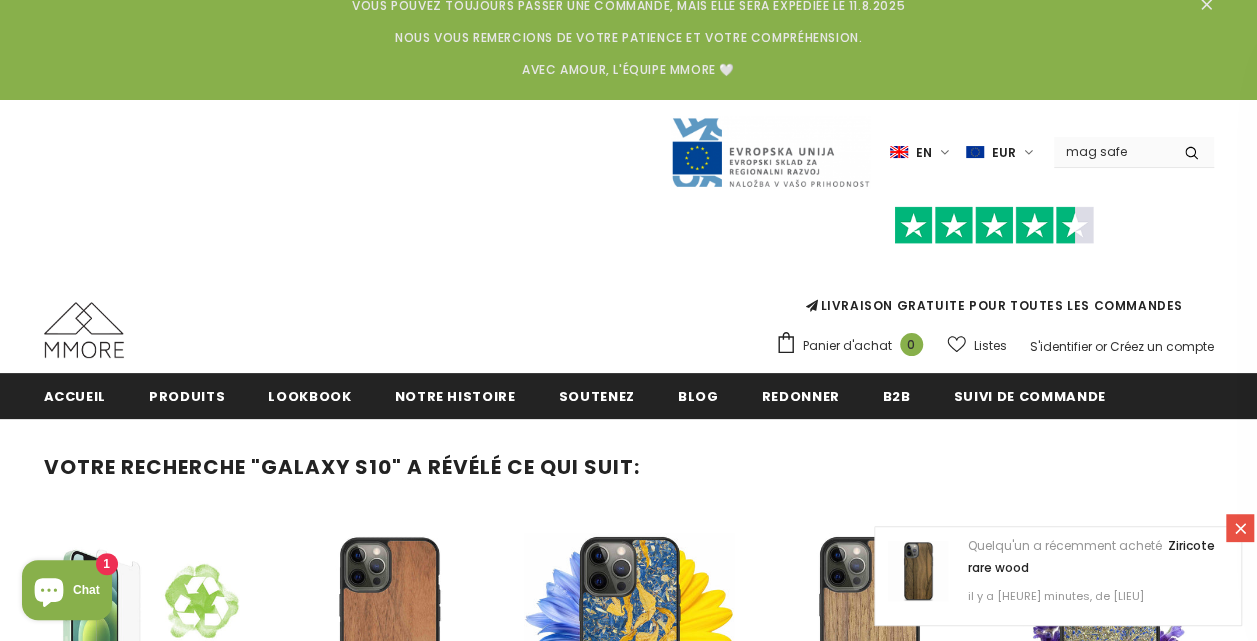 scroll, scrollTop: 86, scrollLeft: 0, axis: vertical 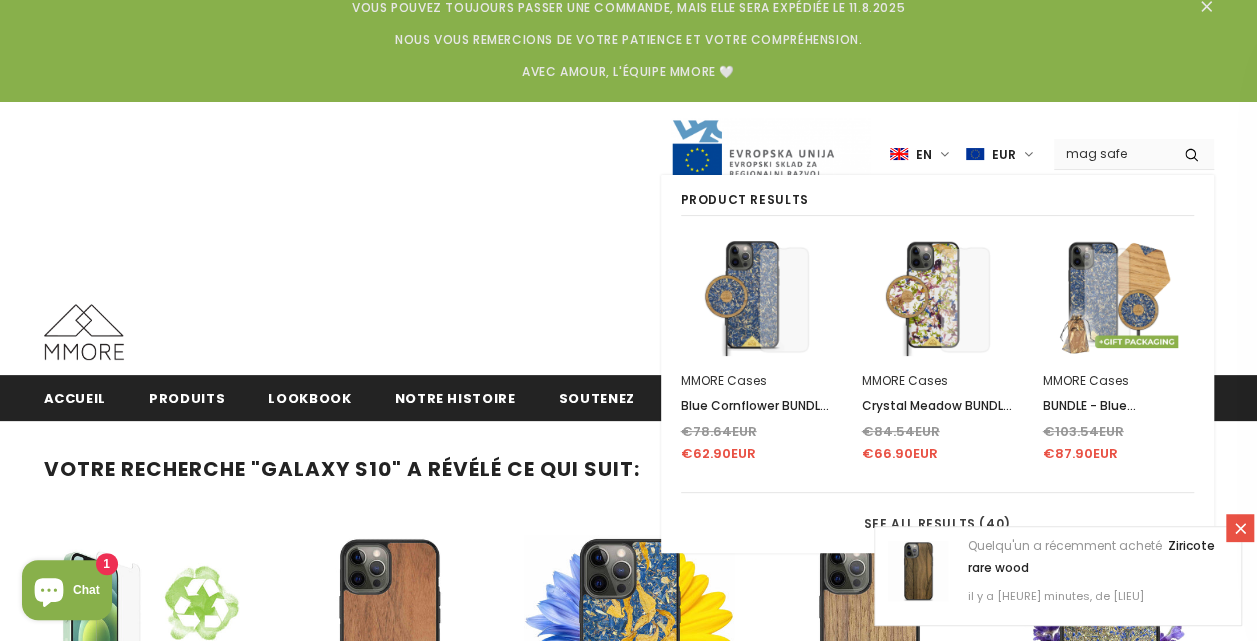 click on "mag safe" at bounding box center [1111, 153] 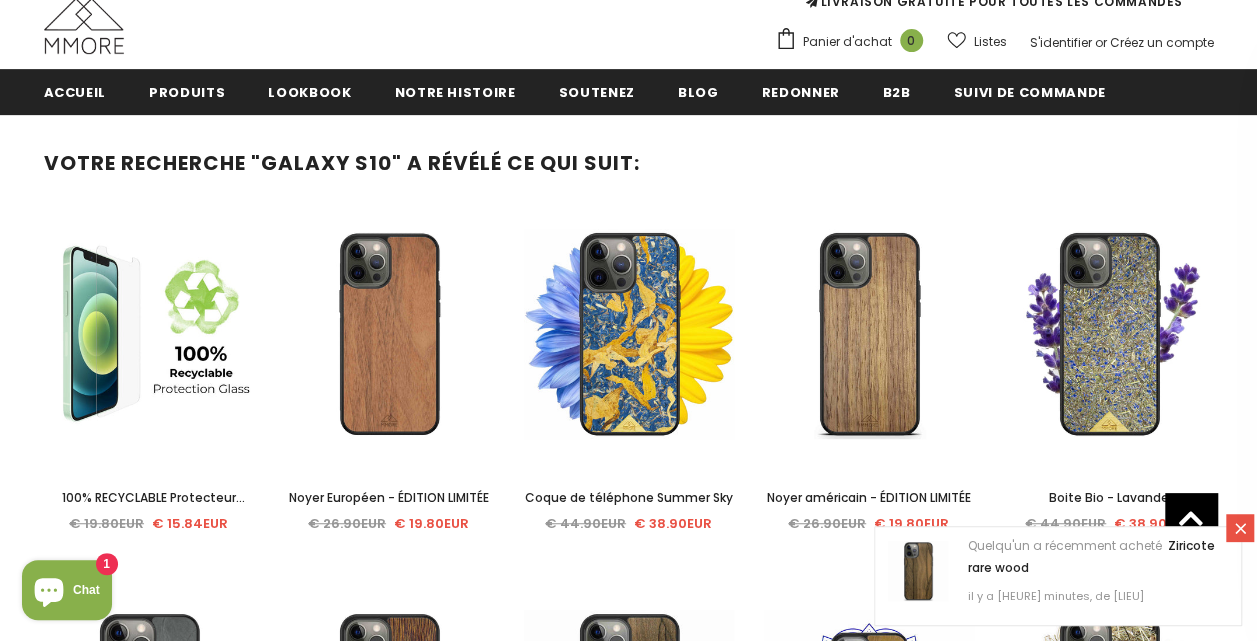 scroll, scrollTop: 392, scrollLeft: 0, axis: vertical 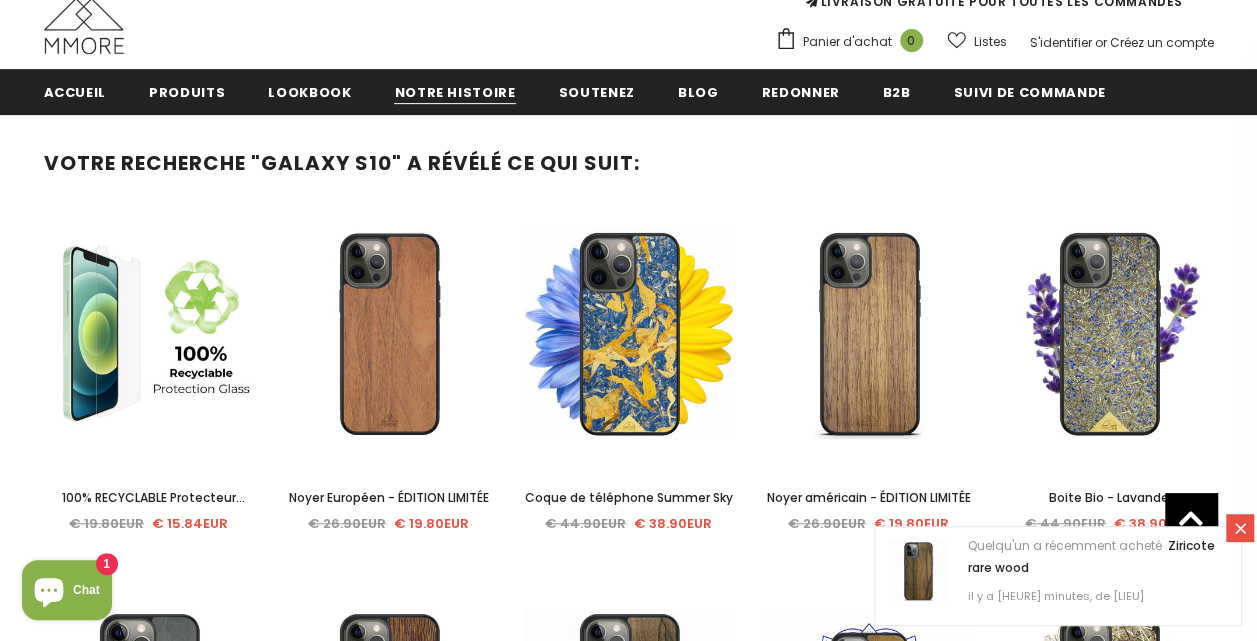 click on "Notre histoire" at bounding box center [454, 91] 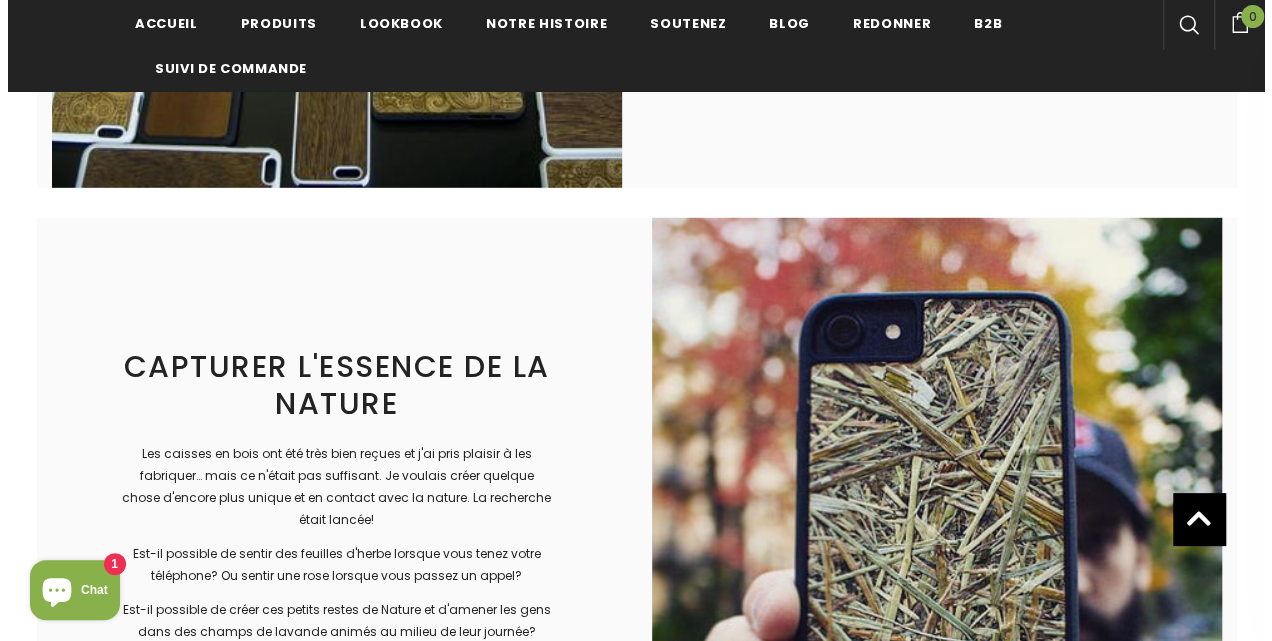 scroll, scrollTop: 2579, scrollLeft: 0, axis: vertical 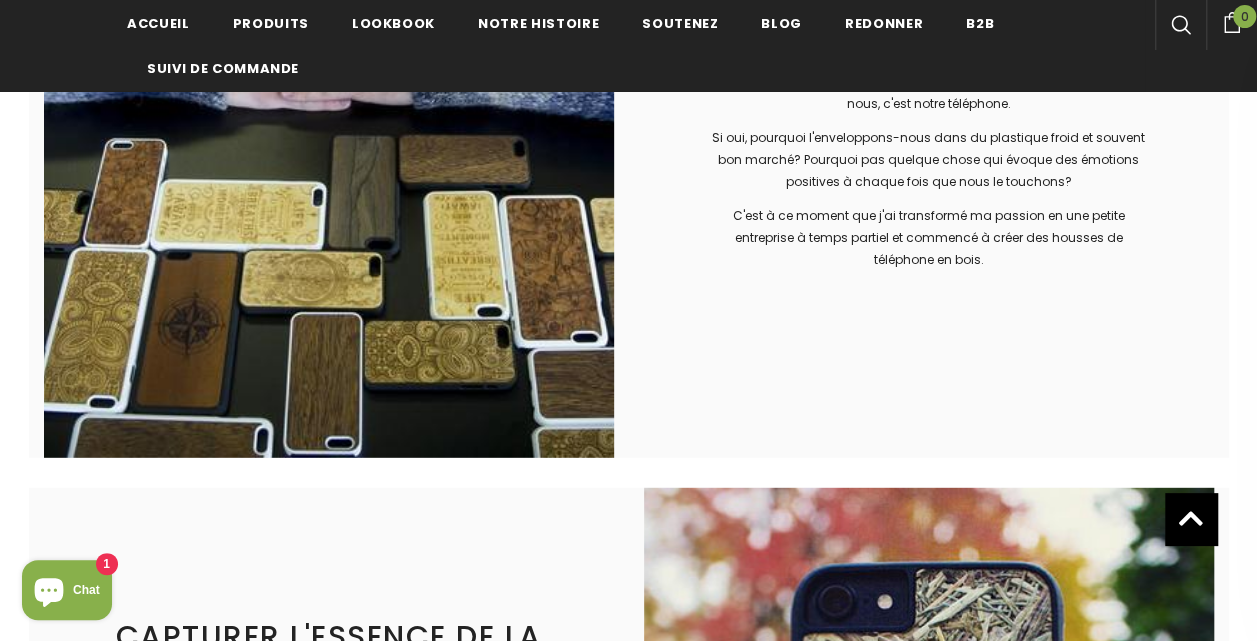 click 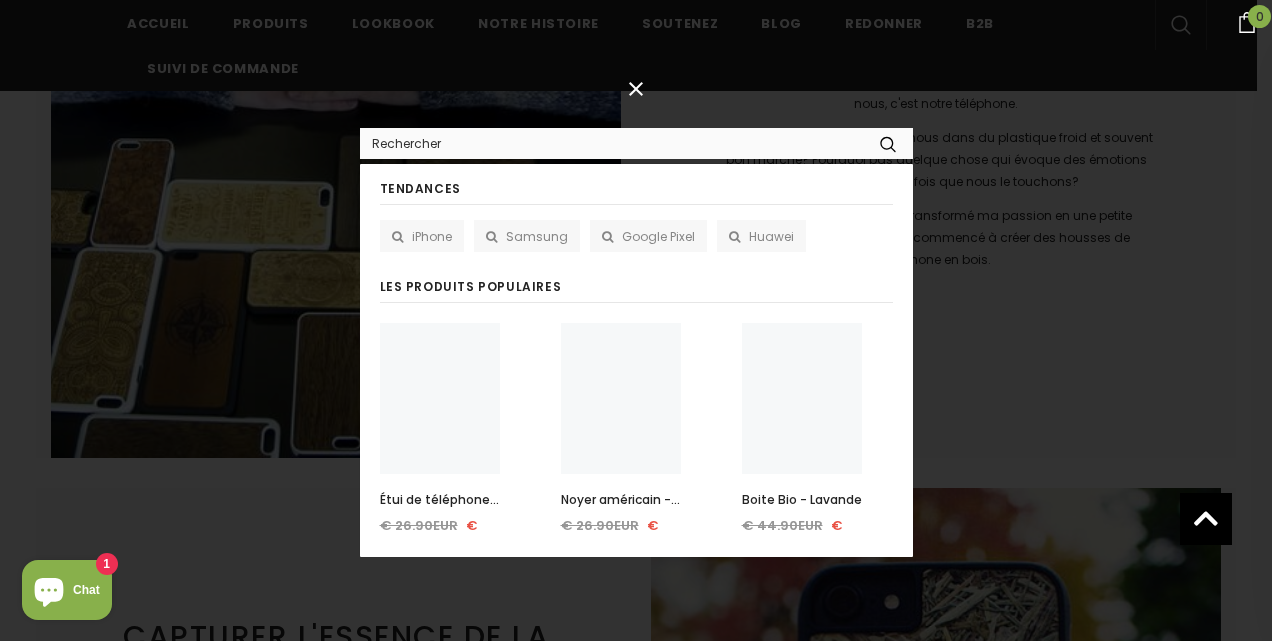 click at bounding box center [612, 143] 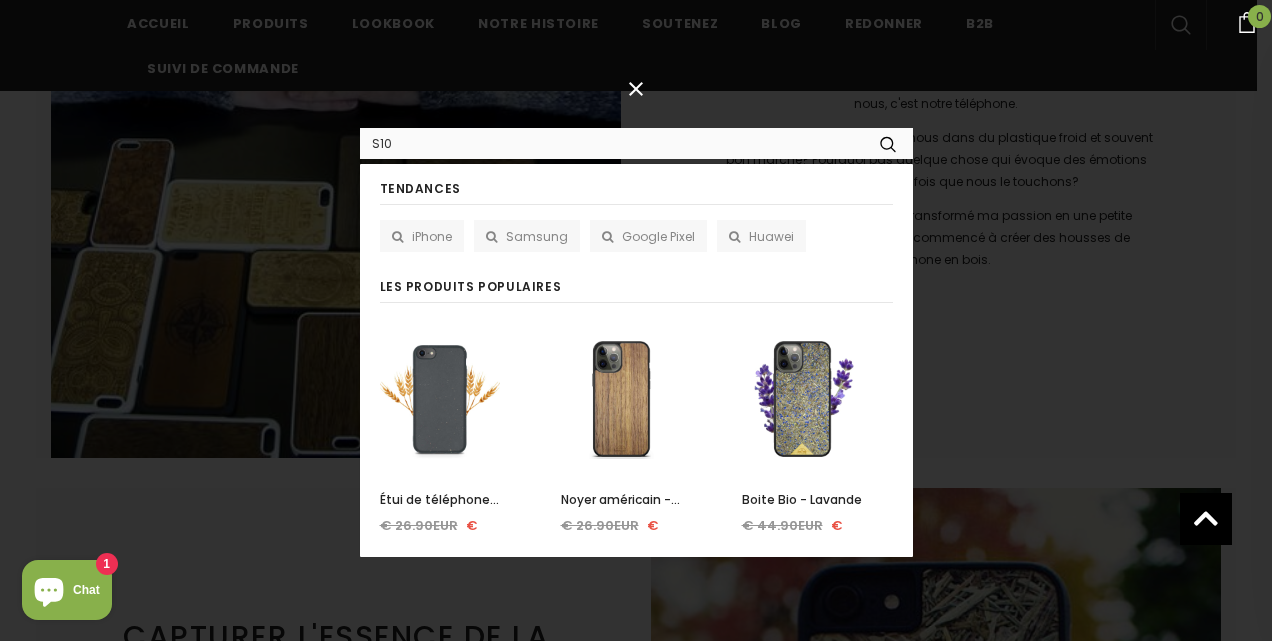 type on "S10" 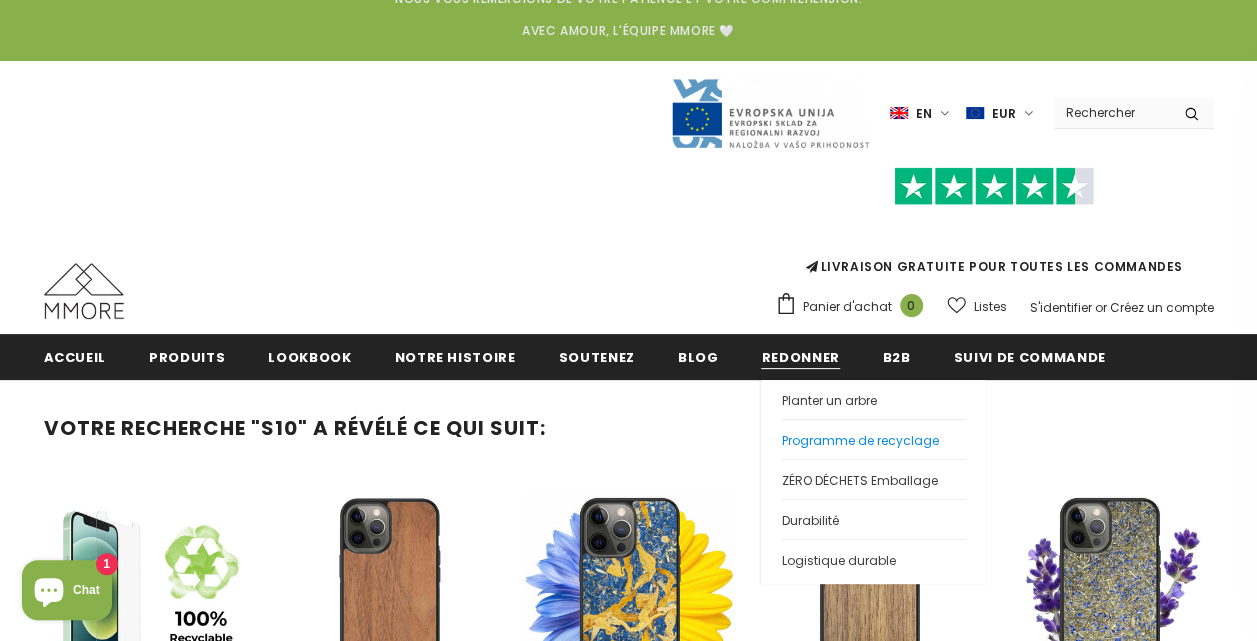scroll, scrollTop: 128, scrollLeft: 0, axis: vertical 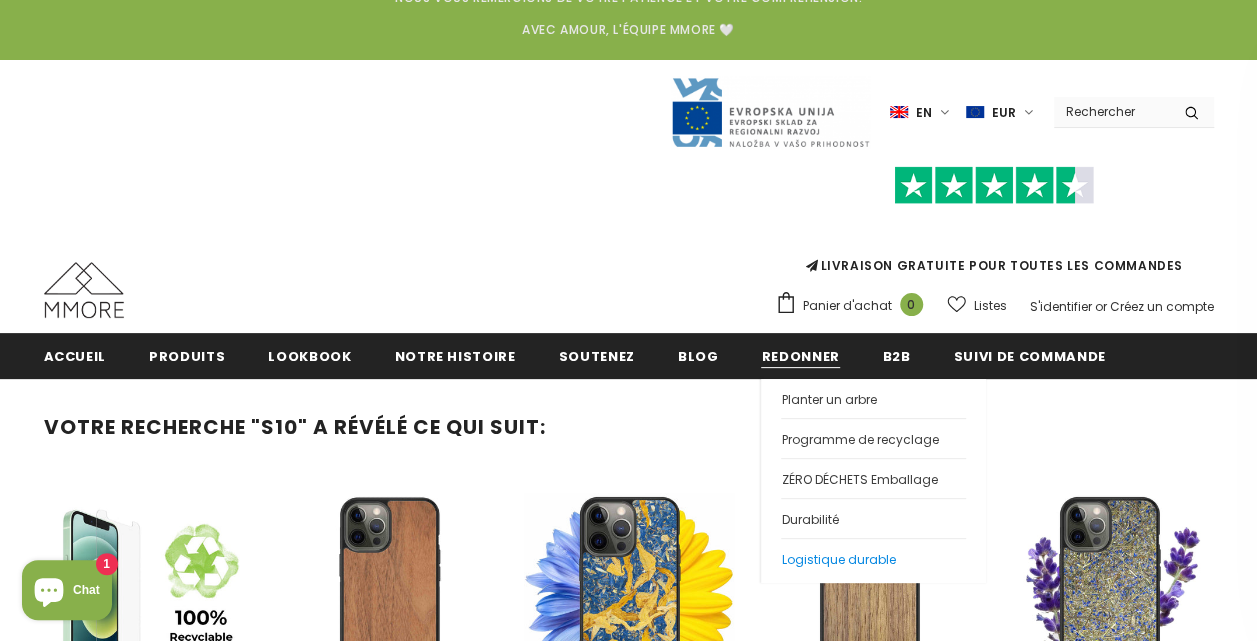 click on "Logistique durable" at bounding box center [873, 558] 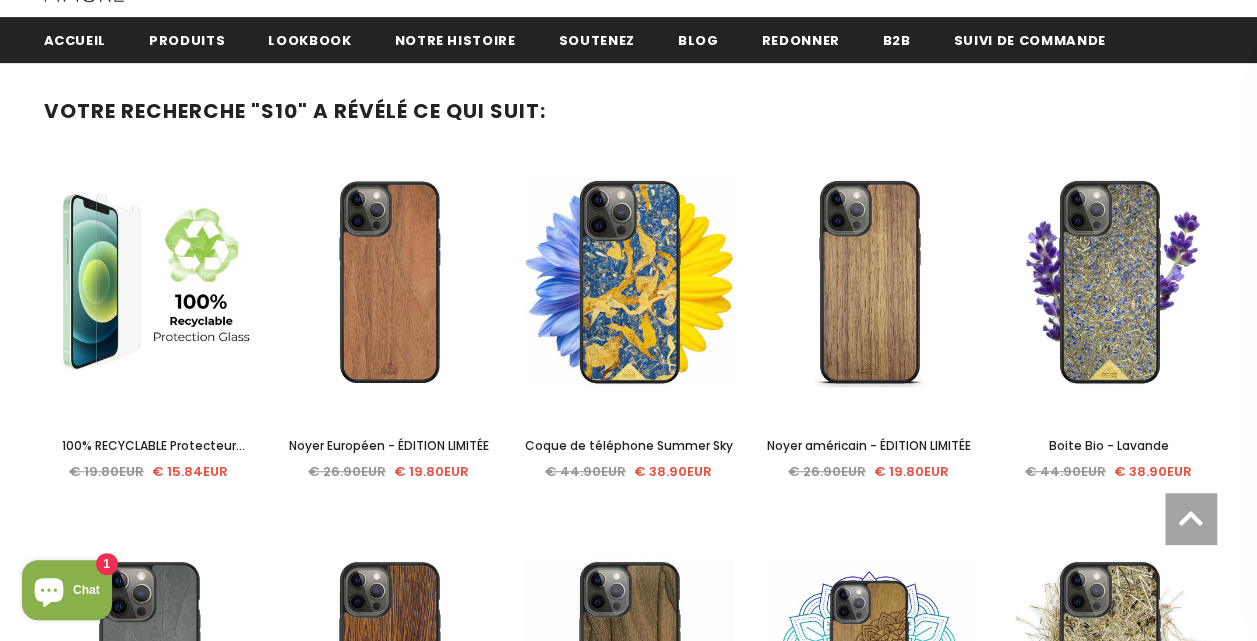 scroll, scrollTop: 498, scrollLeft: 0, axis: vertical 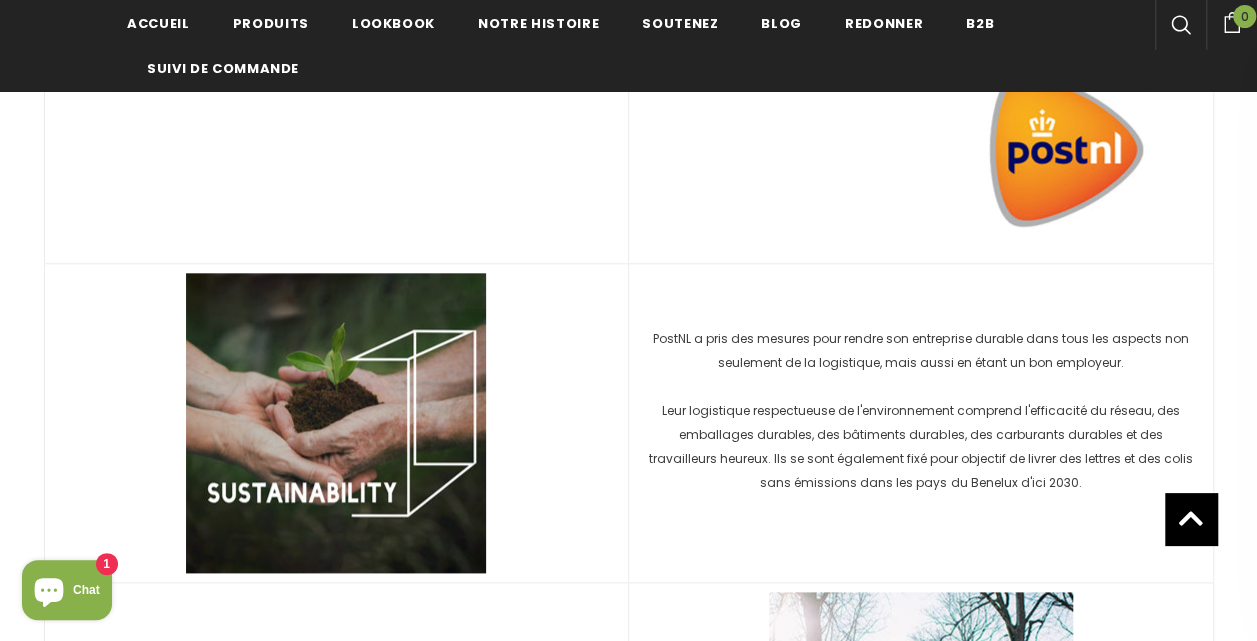 click on "Leur logistique respectueuse de l'environnement comprend l'efficacité du réseau, des emballages durables, des bâtiments durables, des carburants durables et des travailleurs heureux. Ils se sont également fixé pour objectif de livrer des lettres et des colis sans émissions dans les pays du Benelux d'ici 2030." at bounding box center (921, 446) 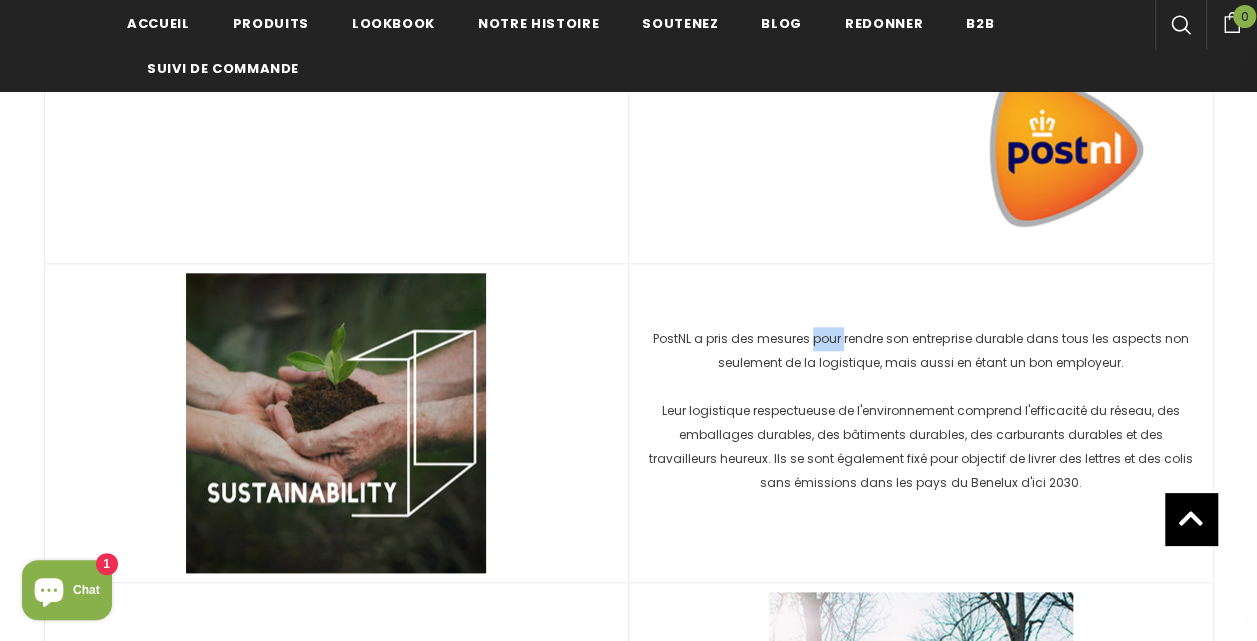 click on "PostNL a pris des mesures pour rendre son entreprise durable dans tous les aspects non seulement de la logistique, mais aussi en étant un bon employeur." at bounding box center (921, 351) 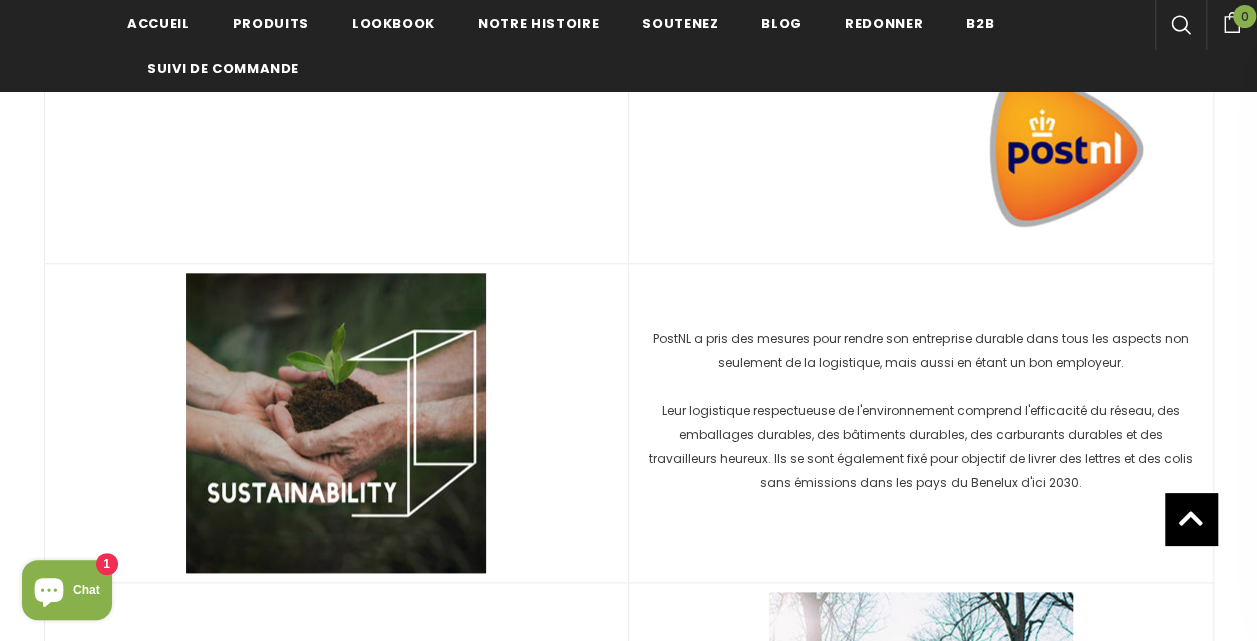 click on "PostNL a pris des mesures pour rendre son entreprise durable dans tous les aspects non seulement de la logistique, mais aussi en étant un bon employeur." at bounding box center (920, 350) 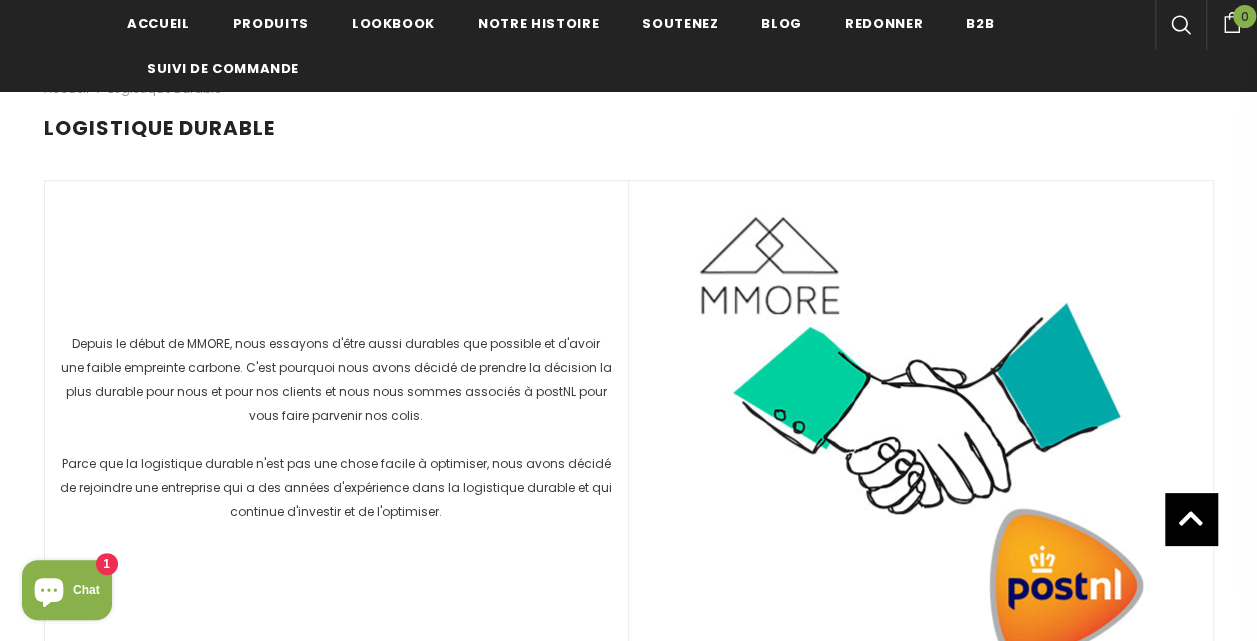 scroll, scrollTop: 0, scrollLeft: 0, axis: both 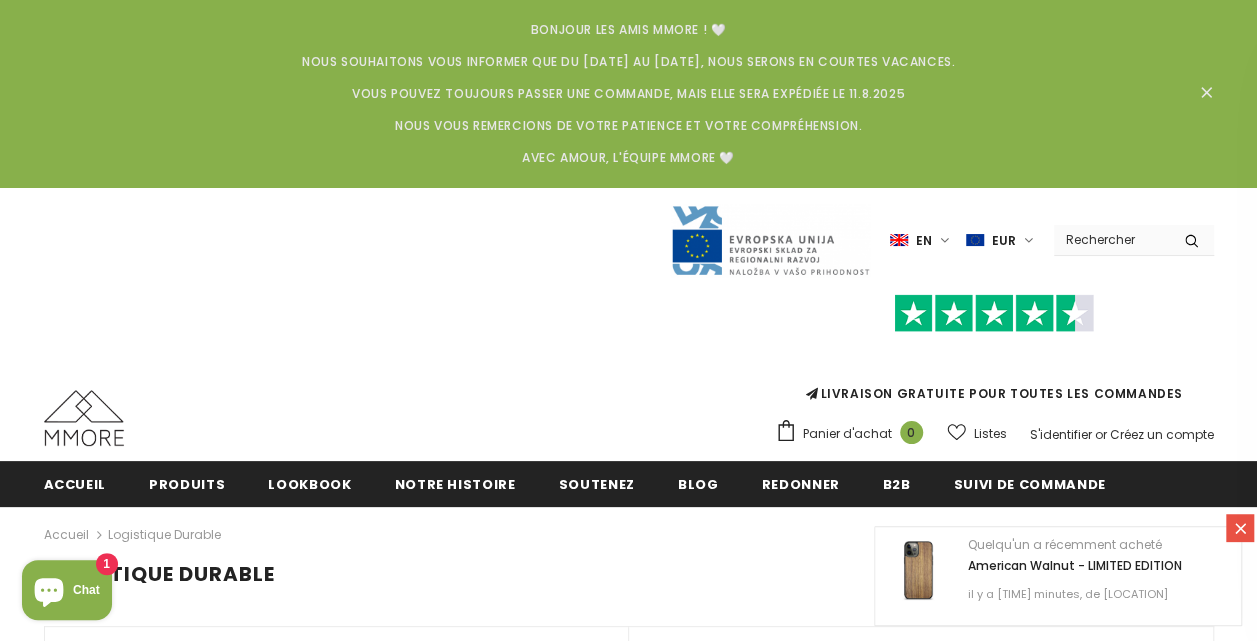 click on "Nous vous remercions de votre patience et votre compréhension." at bounding box center [629, 126] 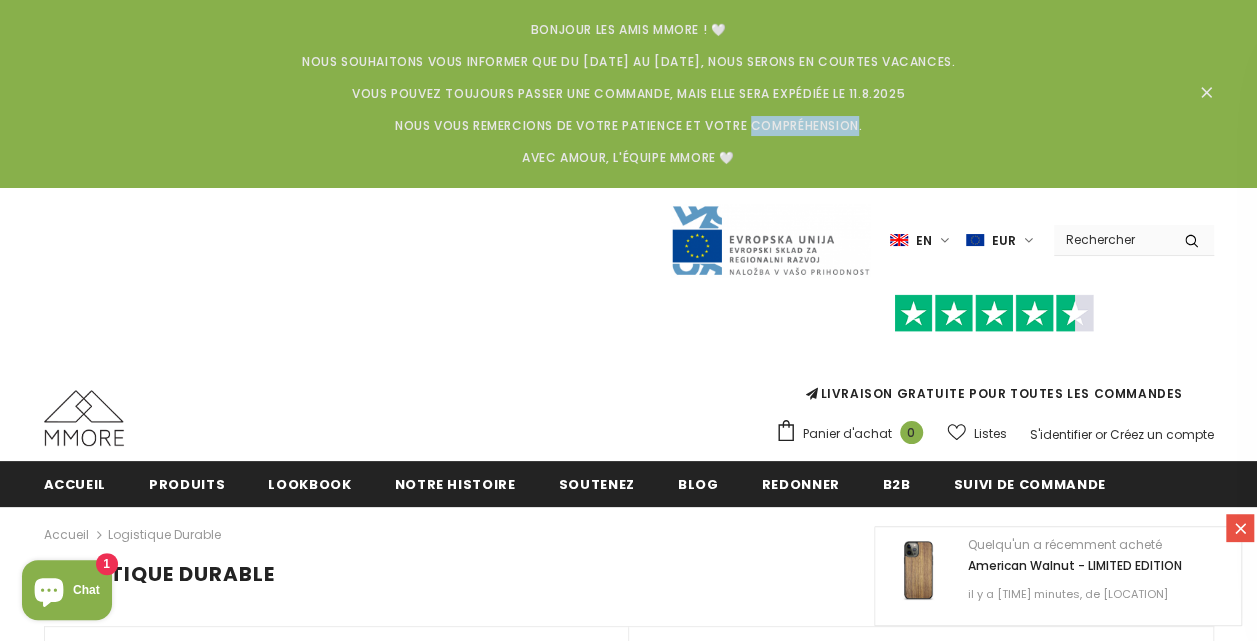 click on "Nous vous remercions de votre patience et votre compréhension." at bounding box center [629, 126] 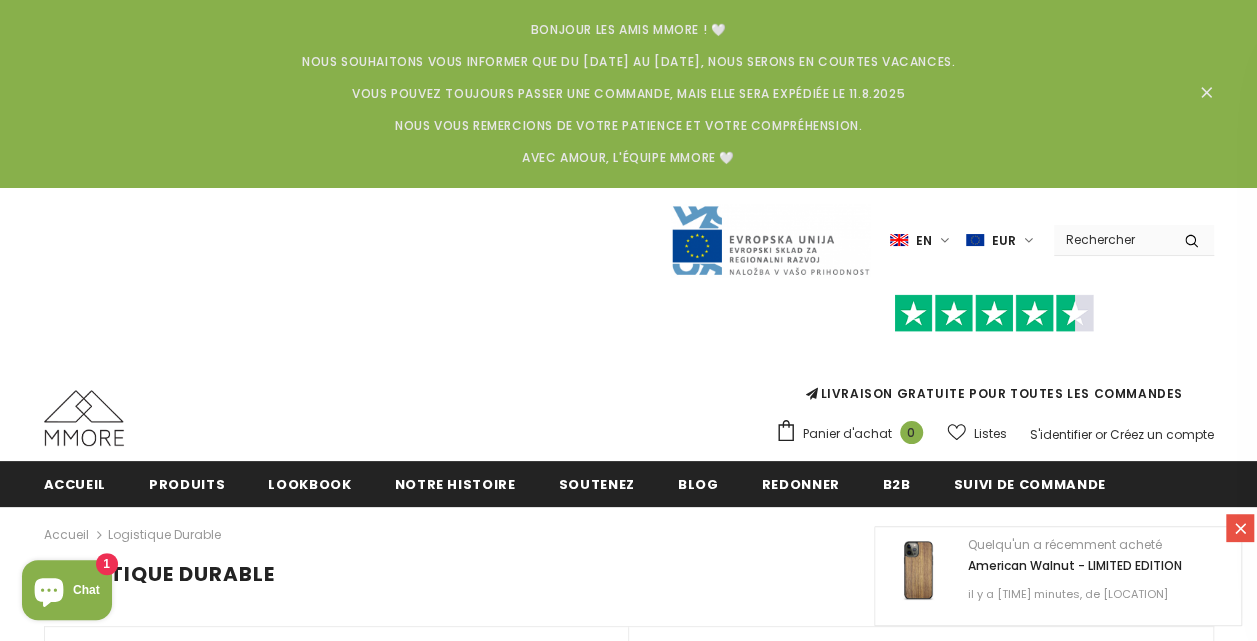 click on "LIVRAISON GRATUITE POUR TOUTES LES COMMANDES
Panier d'achat
0
Fermer
Ton sac
0
articles
Votre panier est actuellement vide.
Continuer vos achats
0%
Only  €1.00EUR  away from   free shipping
Total
€ 0.00EUR" at bounding box center [629, 364] 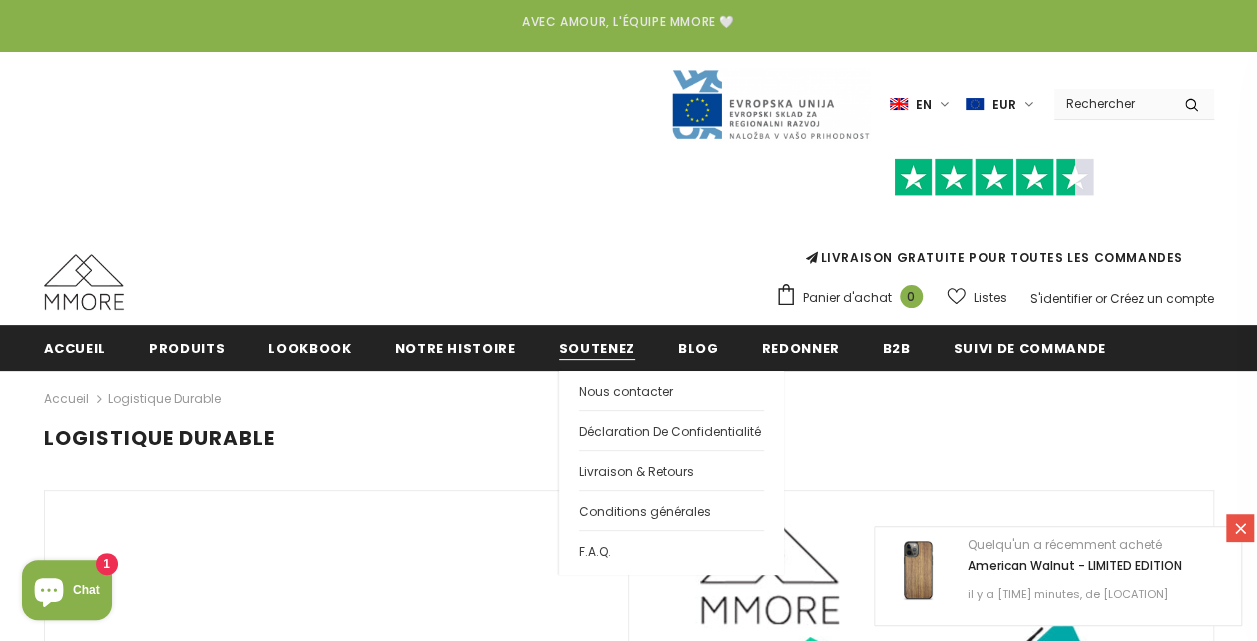 scroll, scrollTop: 139, scrollLeft: 0, axis: vertical 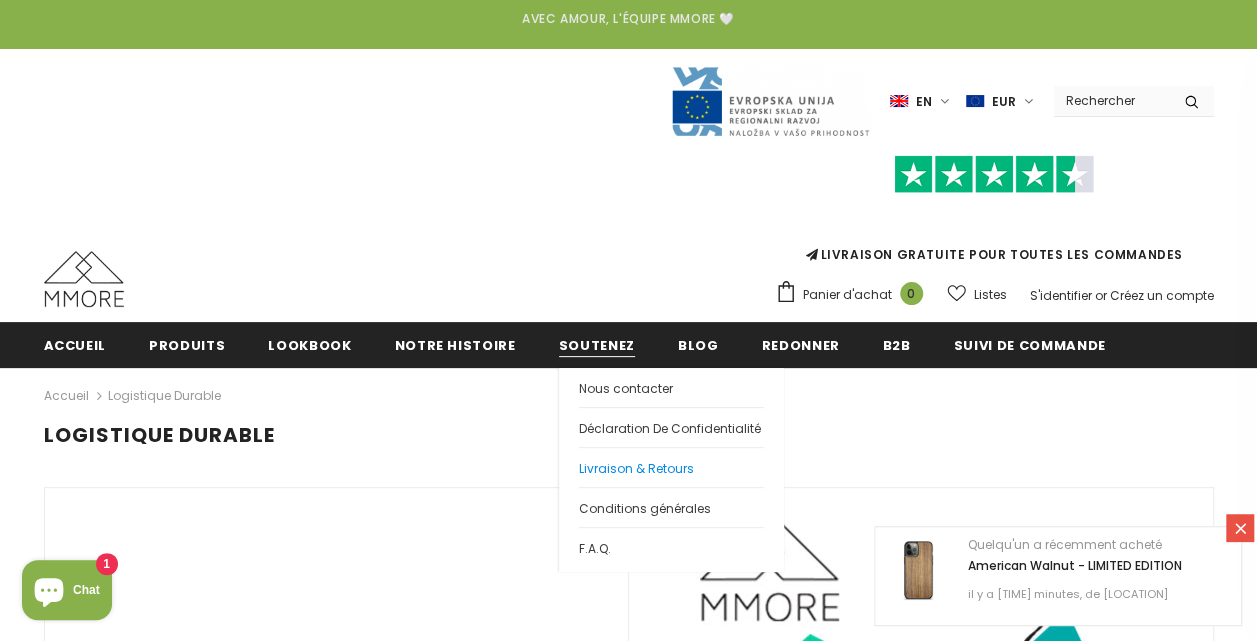 click on "Livraison & Retours" at bounding box center (671, 467) 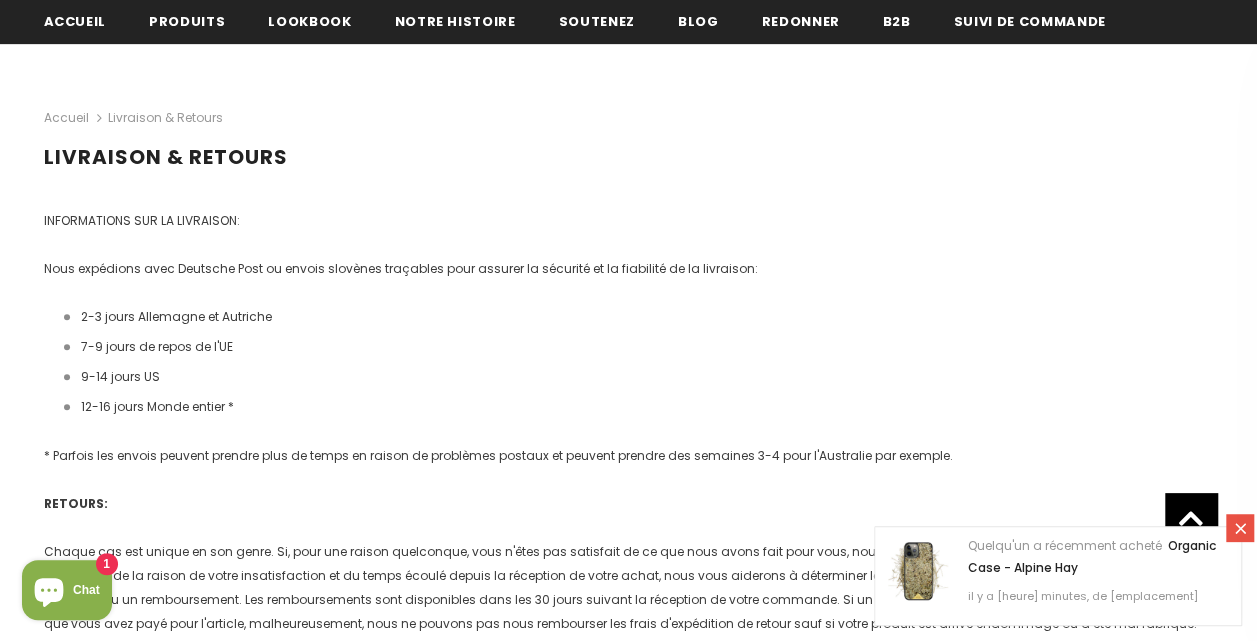 scroll, scrollTop: 440, scrollLeft: 0, axis: vertical 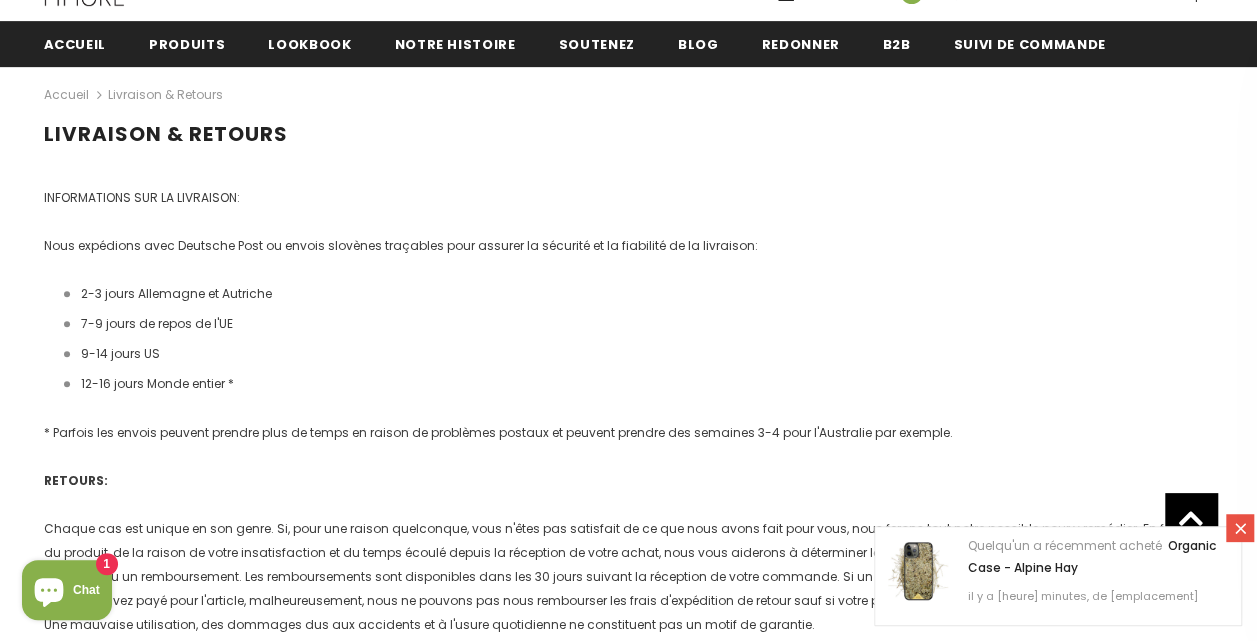 click at bounding box center [1240, 528] 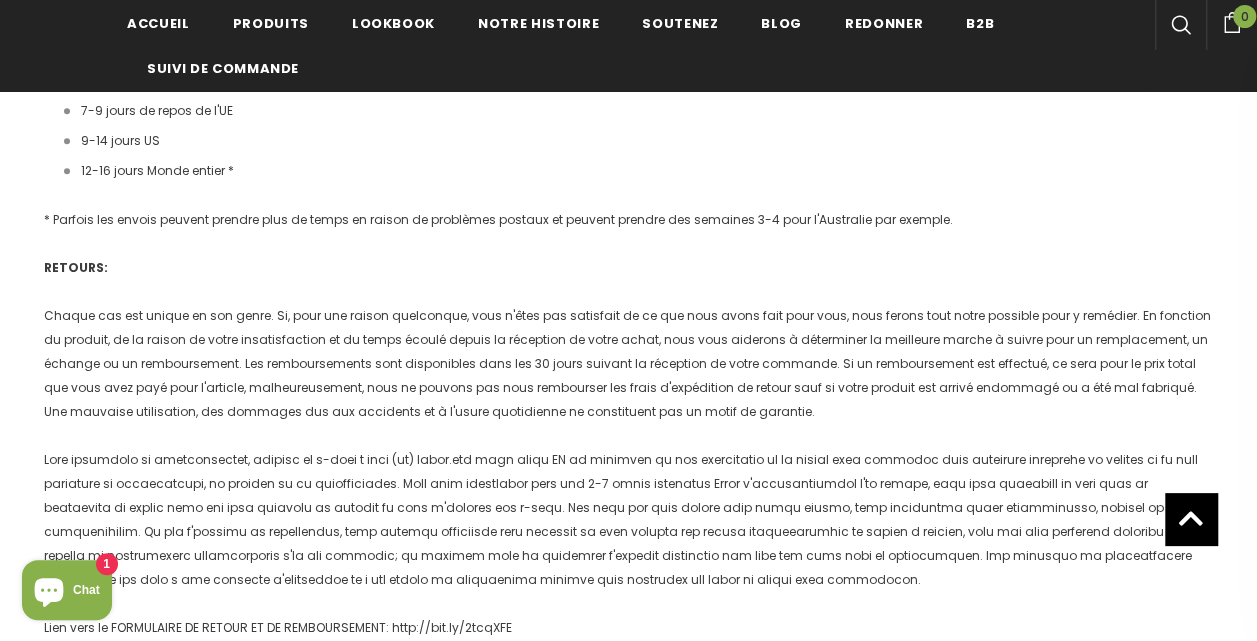 scroll, scrollTop: 0, scrollLeft: 0, axis: both 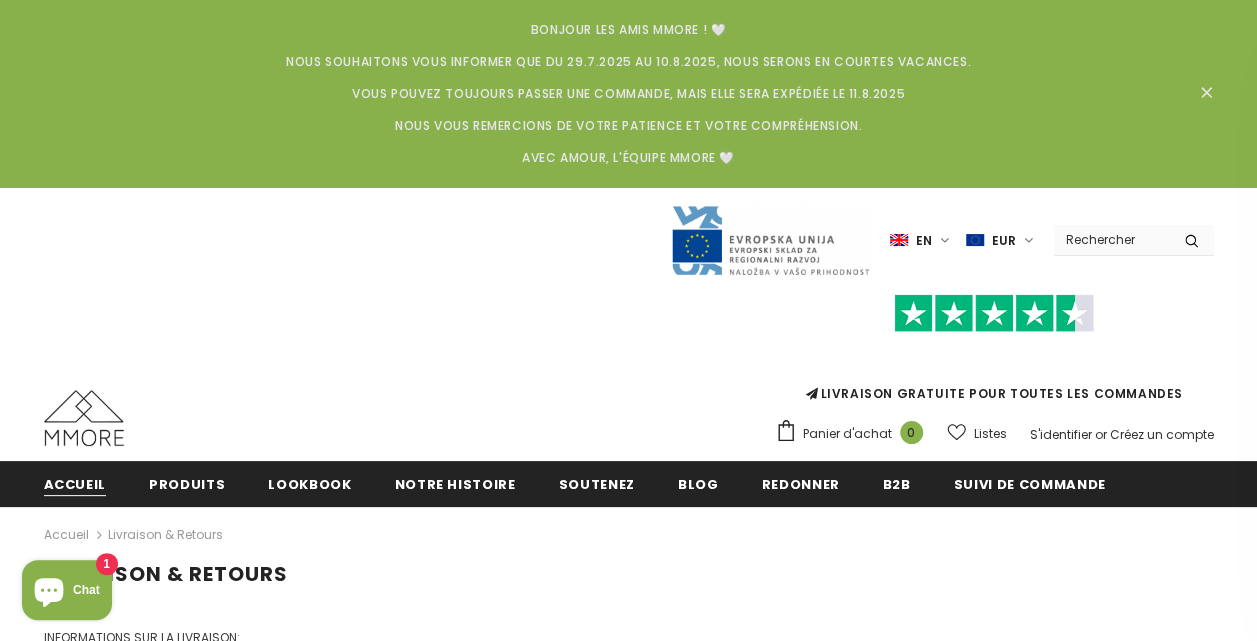 click on "Accueil" at bounding box center (75, 484) 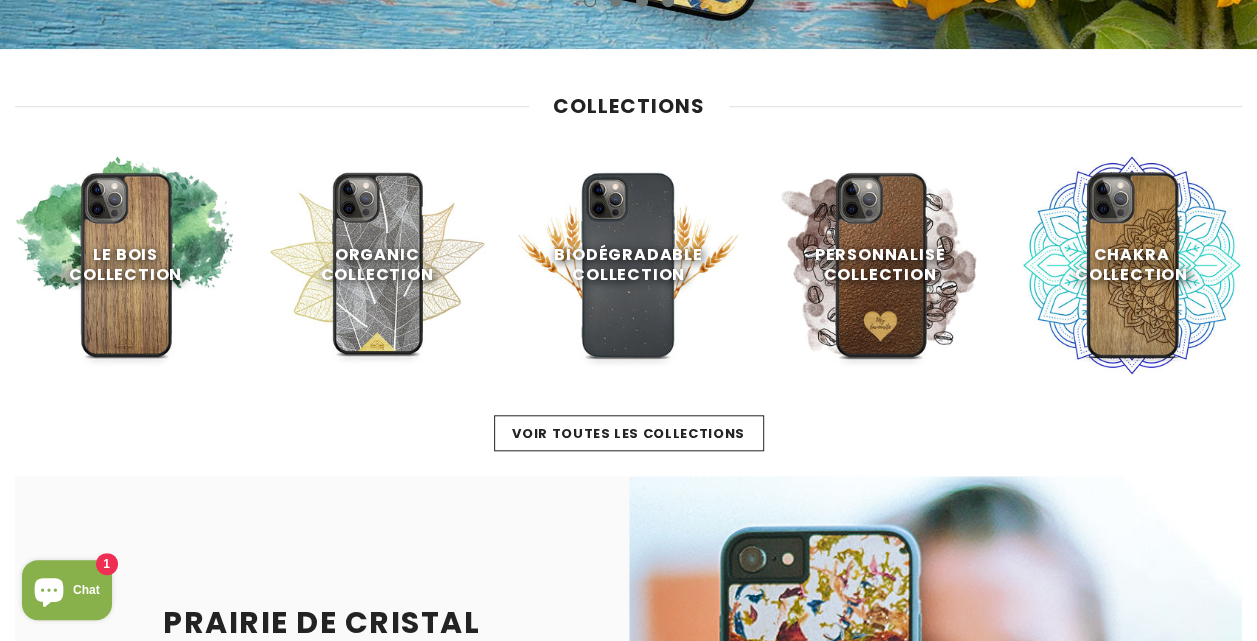 scroll, scrollTop: 626, scrollLeft: 0, axis: vertical 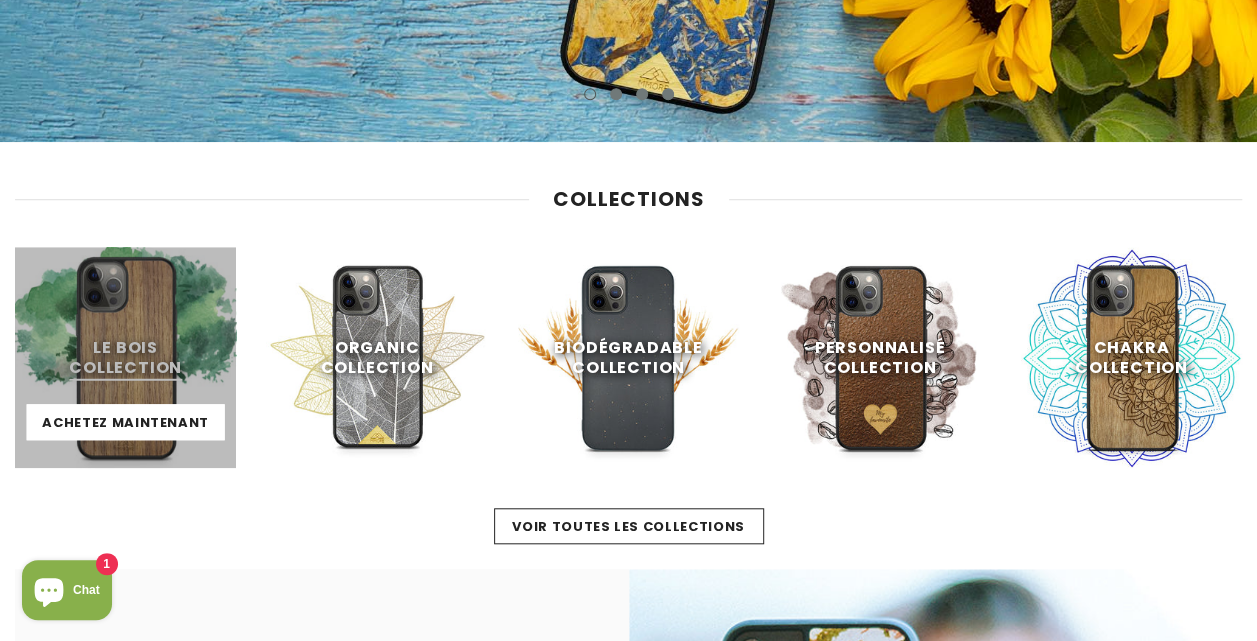 click at bounding box center (125, 357) 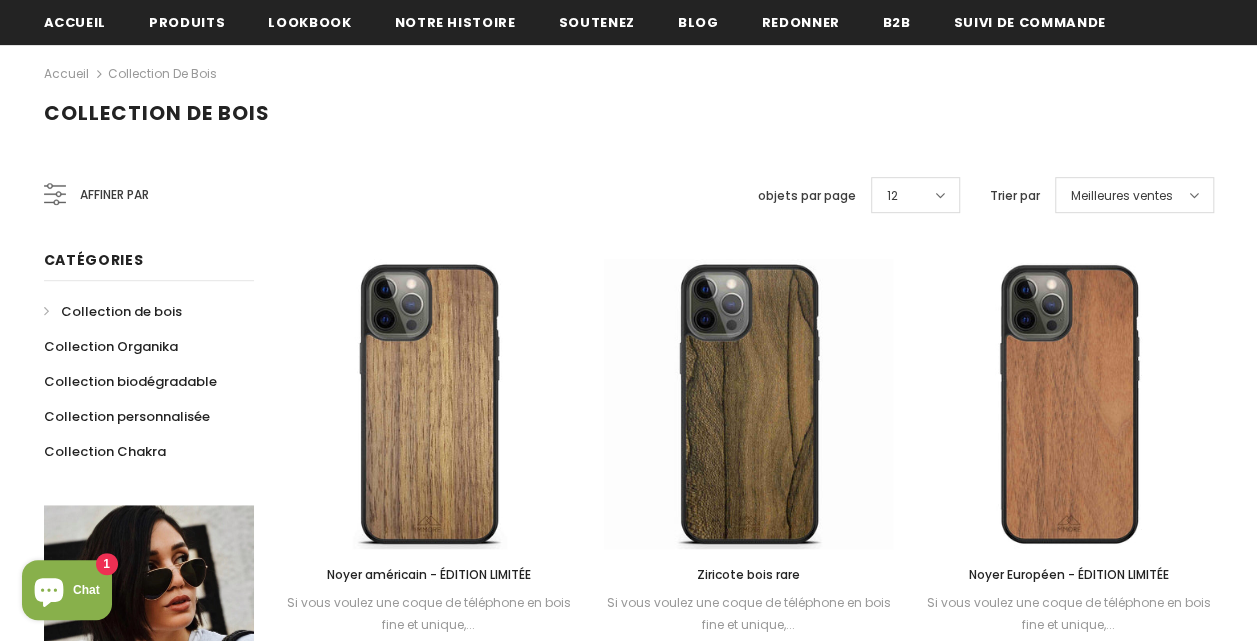 scroll, scrollTop: 681, scrollLeft: 0, axis: vertical 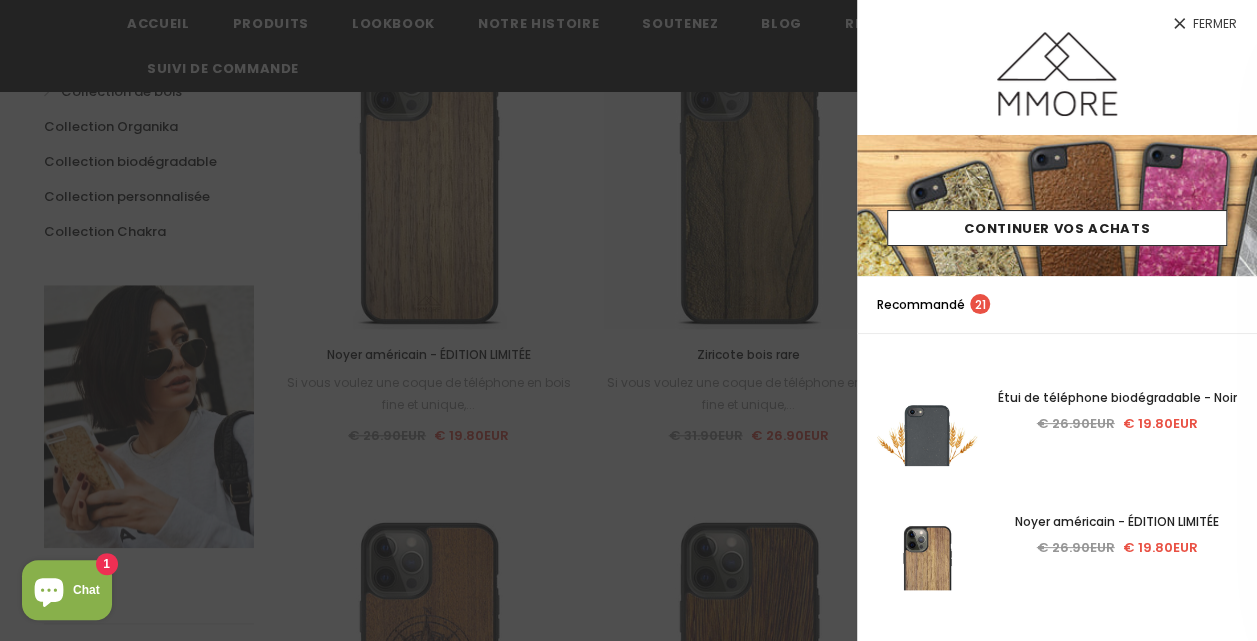 click on "Fermer" at bounding box center (1215, 24) 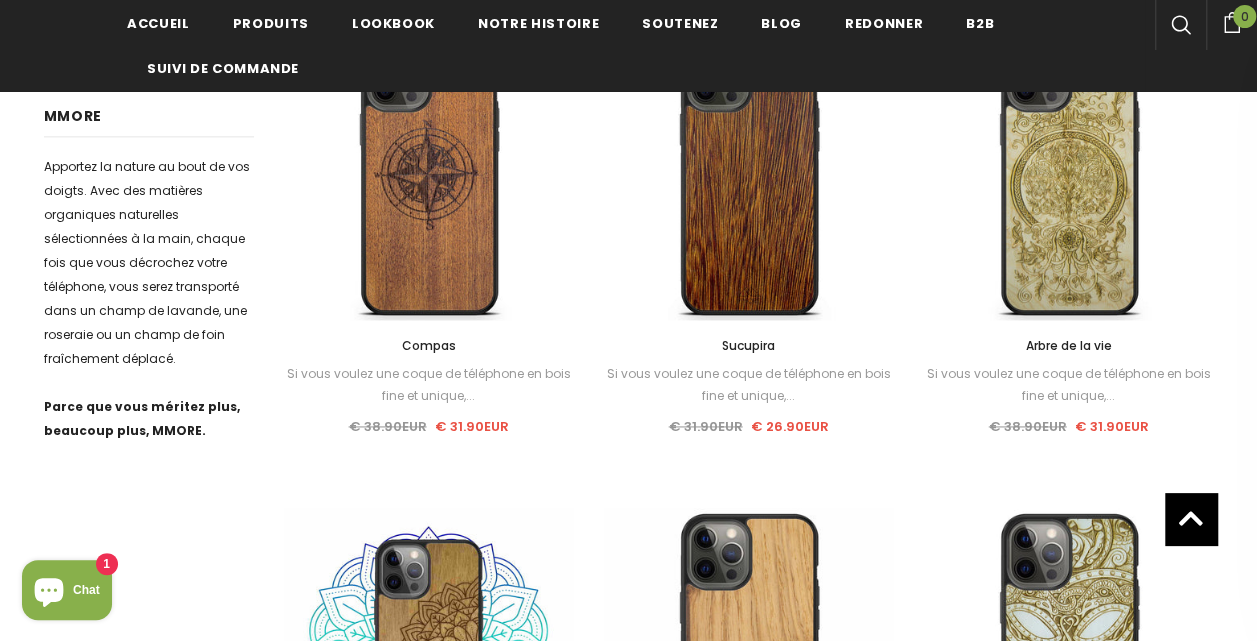 scroll, scrollTop: 1233, scrollLeft: 0, axis: vertical 